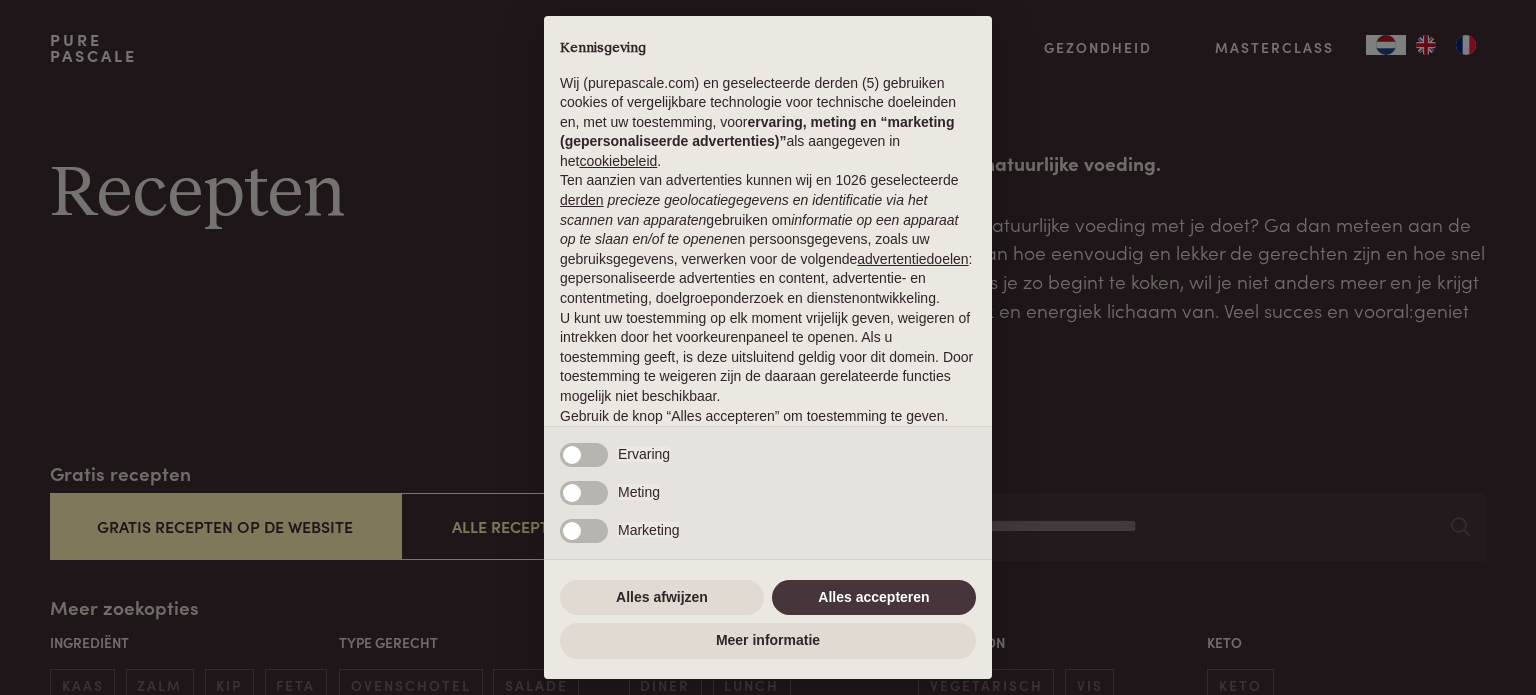 scroll, scrollTop: 0, scrollLeft: 0, axis: both 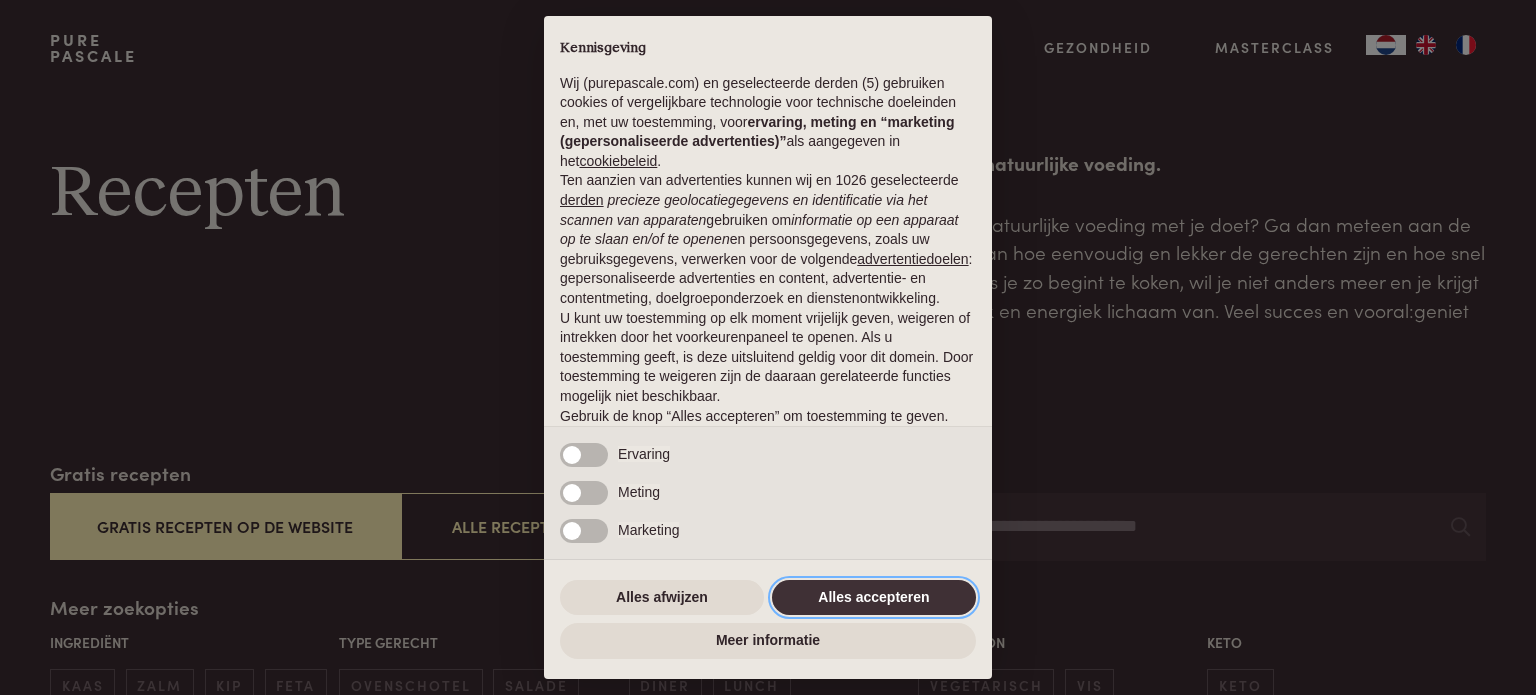 click on "Alles accepteren" at bounding box center (874, 598) 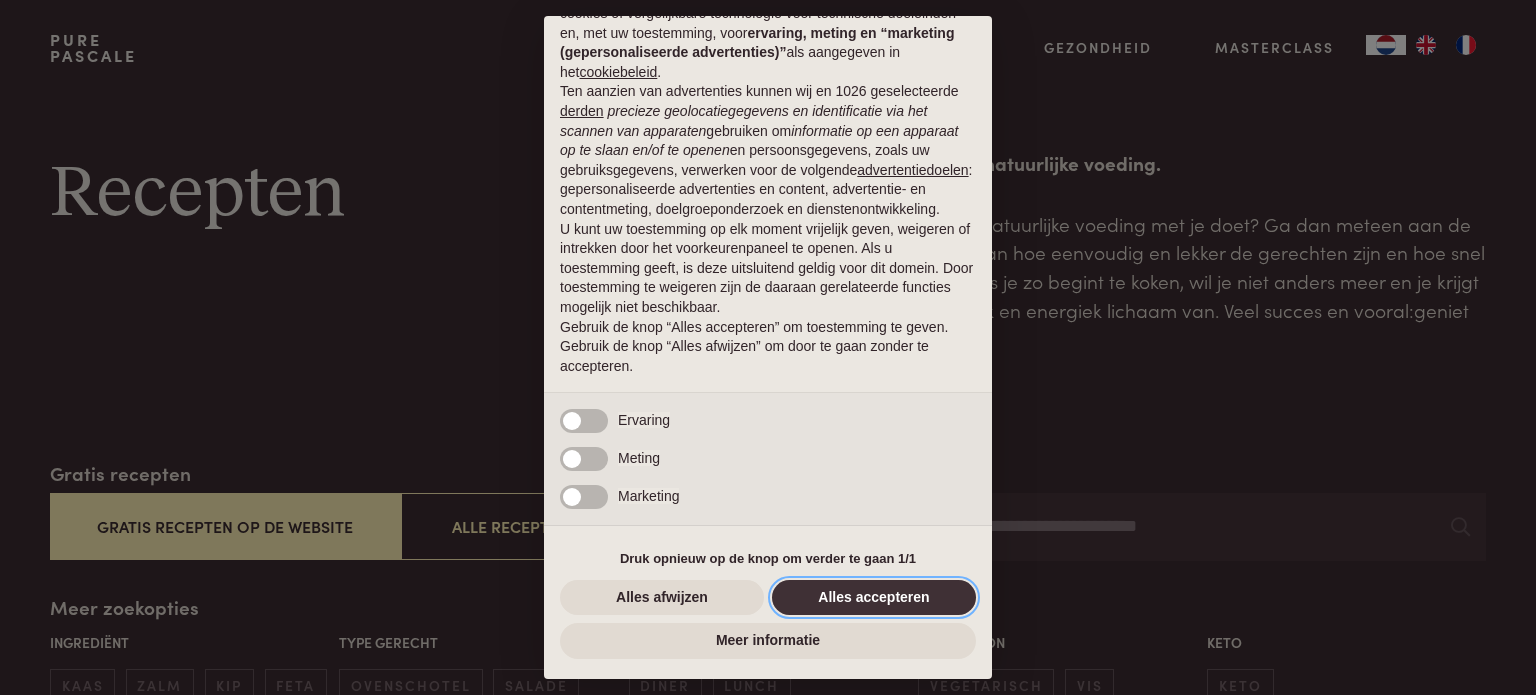 click on "Alles accepteren" at bounding box center [874, 598] 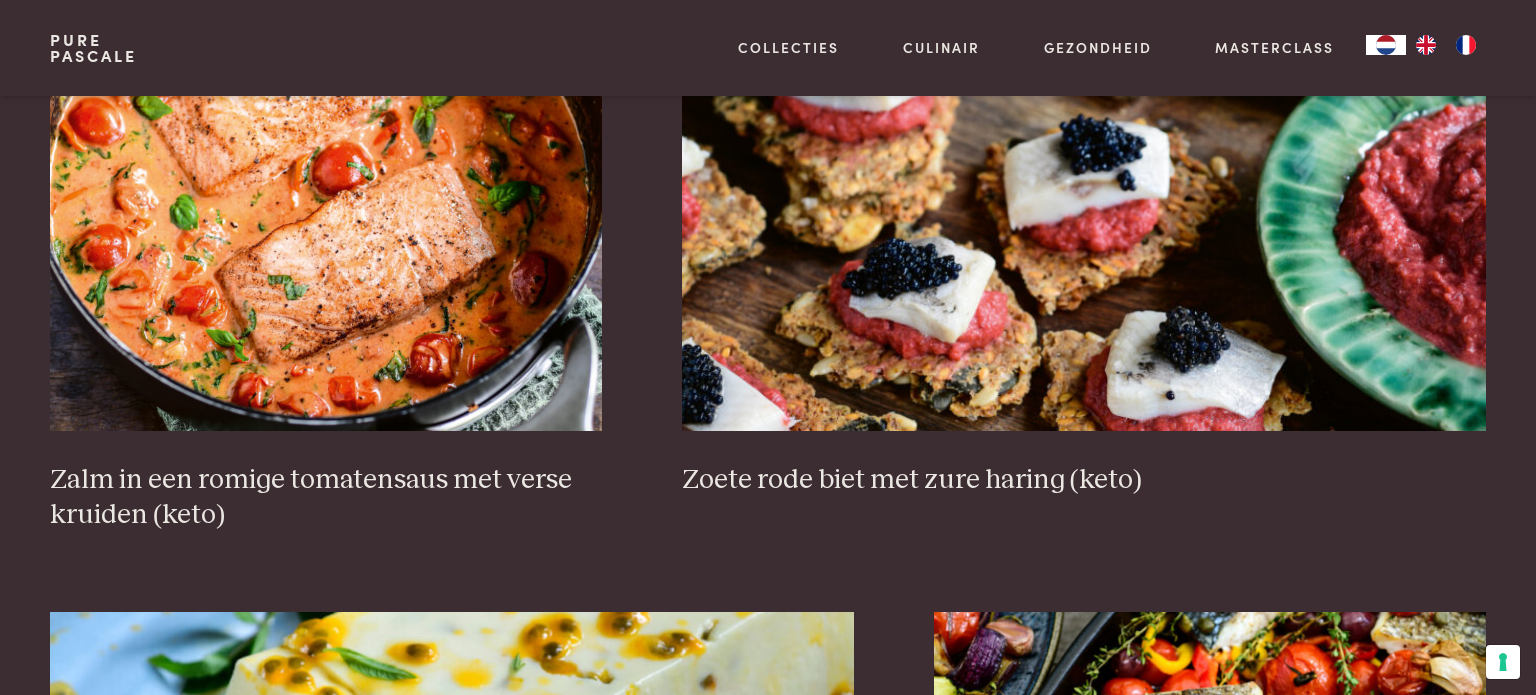scroll, scrollTop: 3080, scrollLeft: 0, axis: vertical 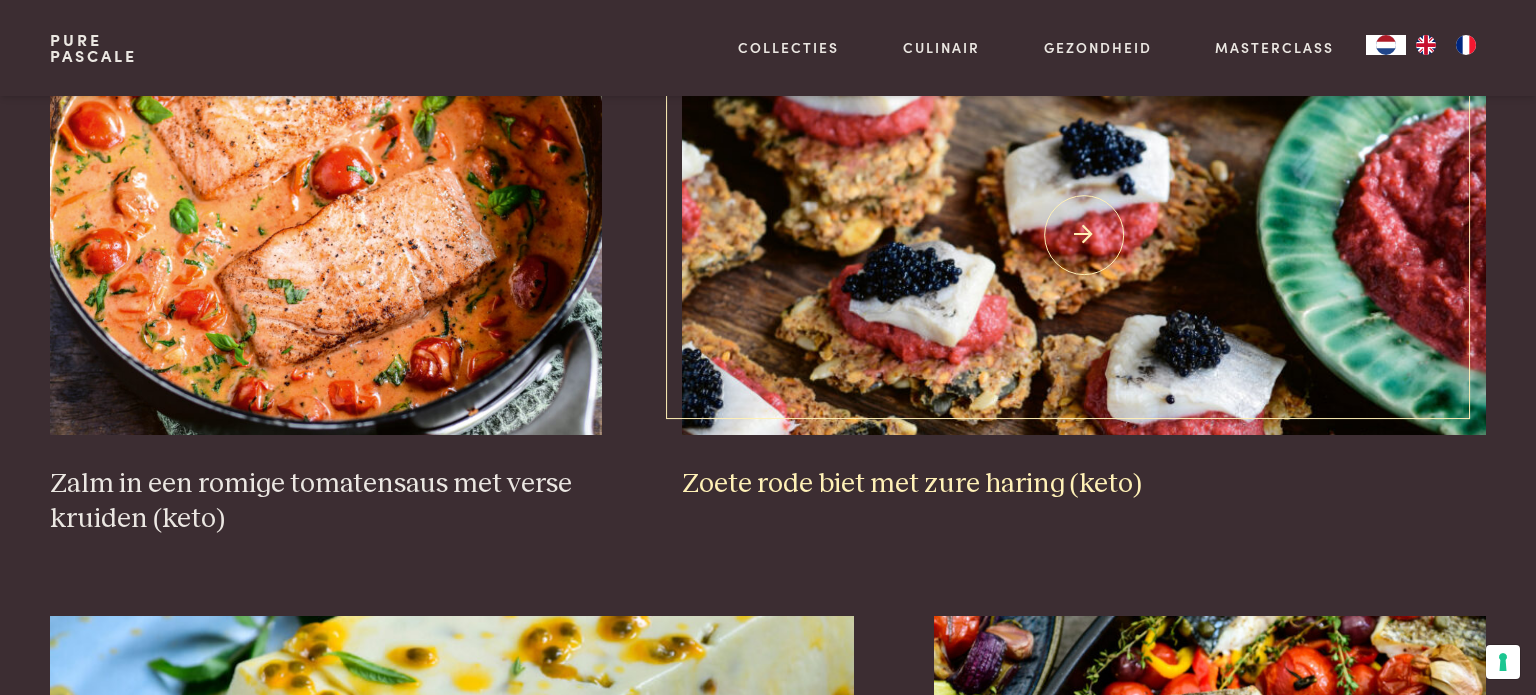 click on "Zoete rode biet met zure haring (keto)" at bounding box center [1084, 484] 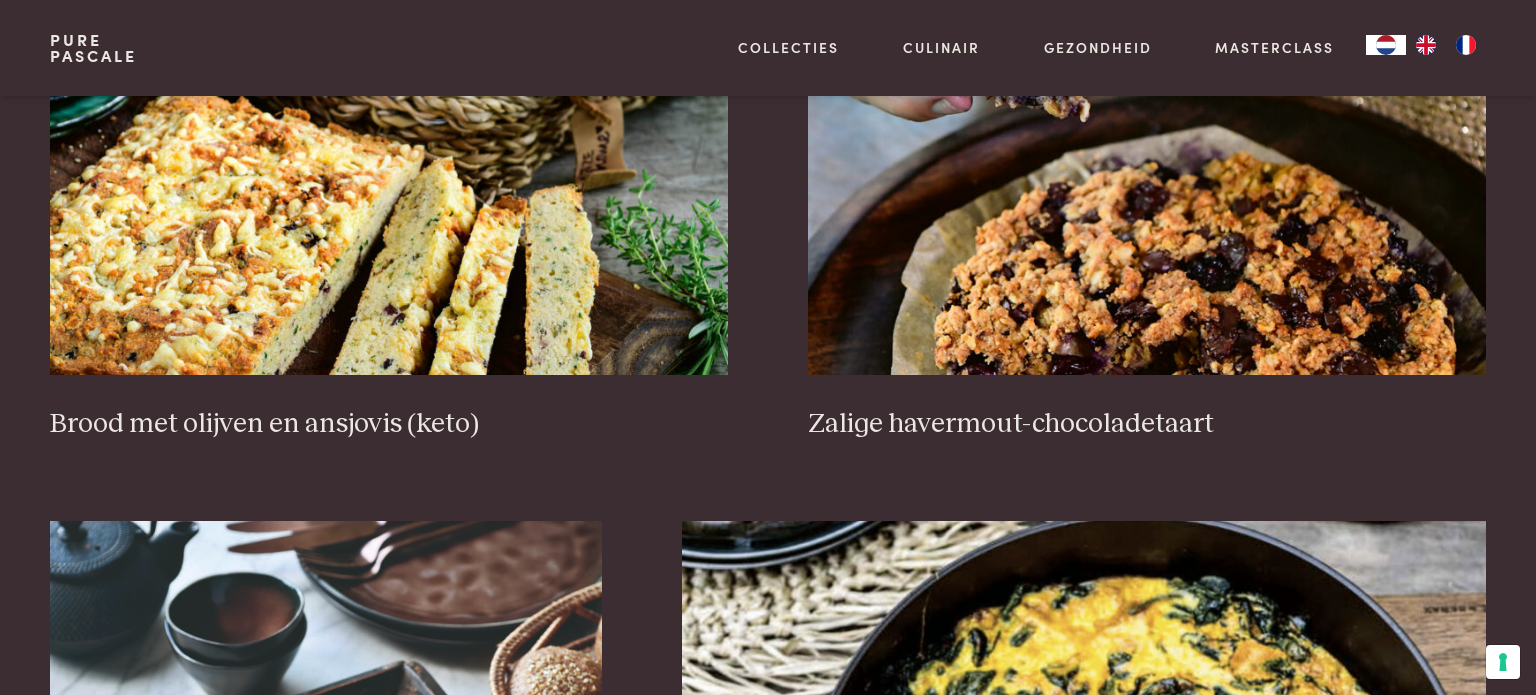 scroll, scrollTop: 960, scrollLeft: 0, axis: vertical 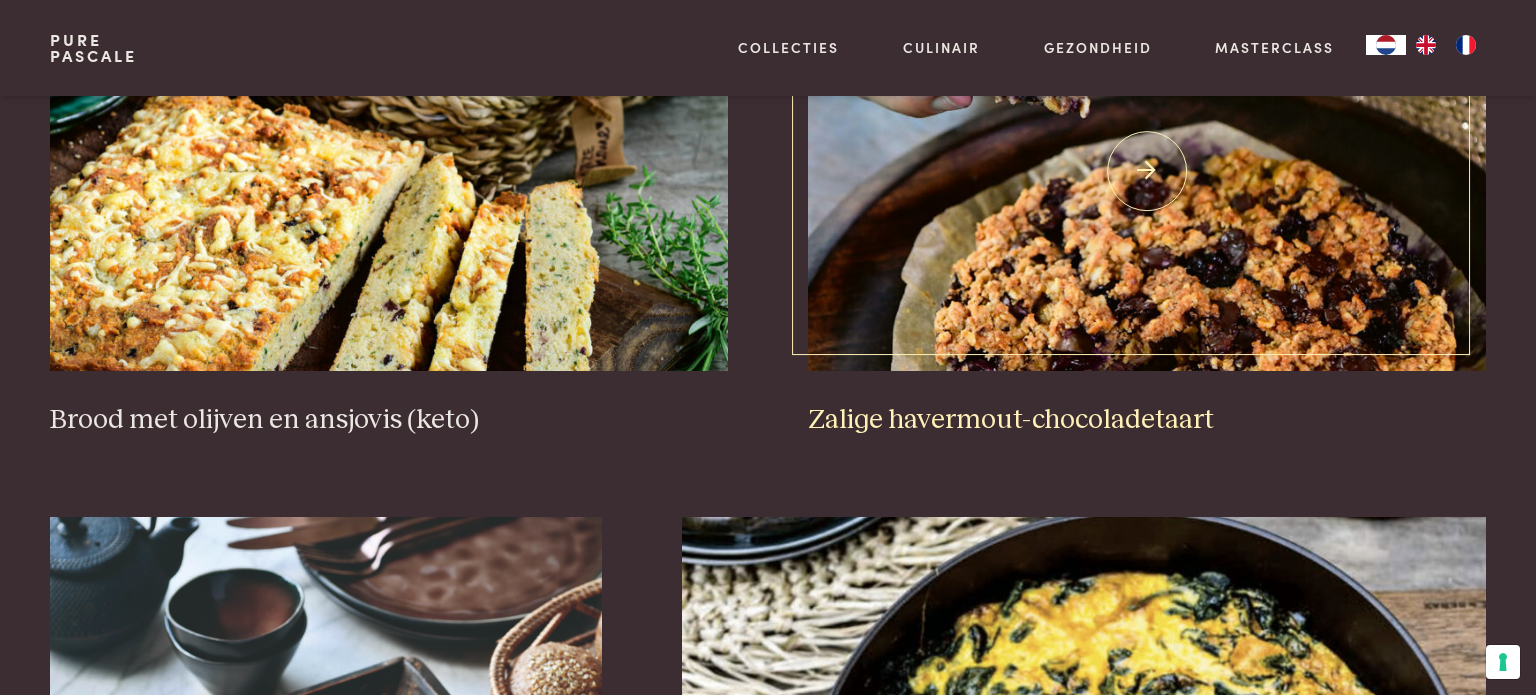 click on "Zalige havermout-chocoladetaart" at bounding box center [1147, 420] 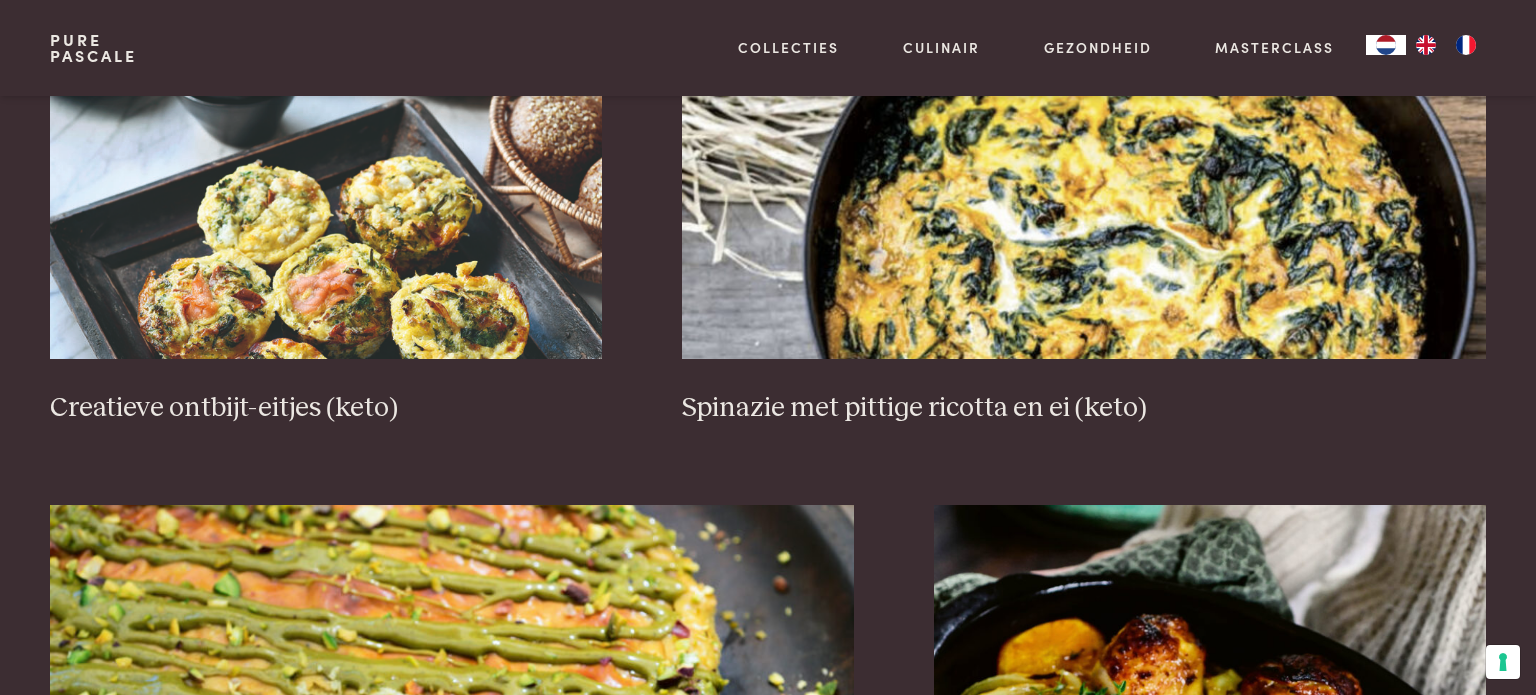 scroll, scrollTop: 1560, scrollLeft: 0, axis: vertical 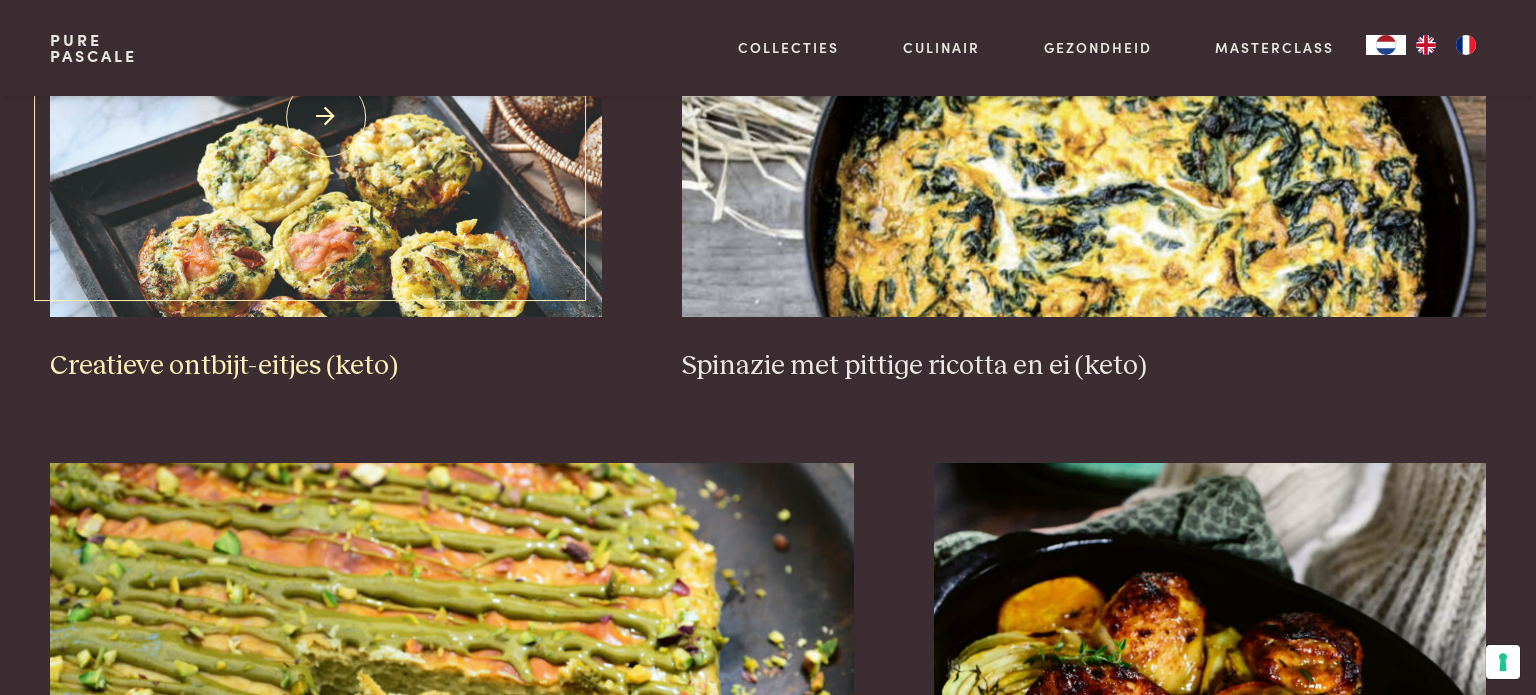 click on "Creatieve ontbijt-eitjes (keto)" at bounding box center [326, 366] 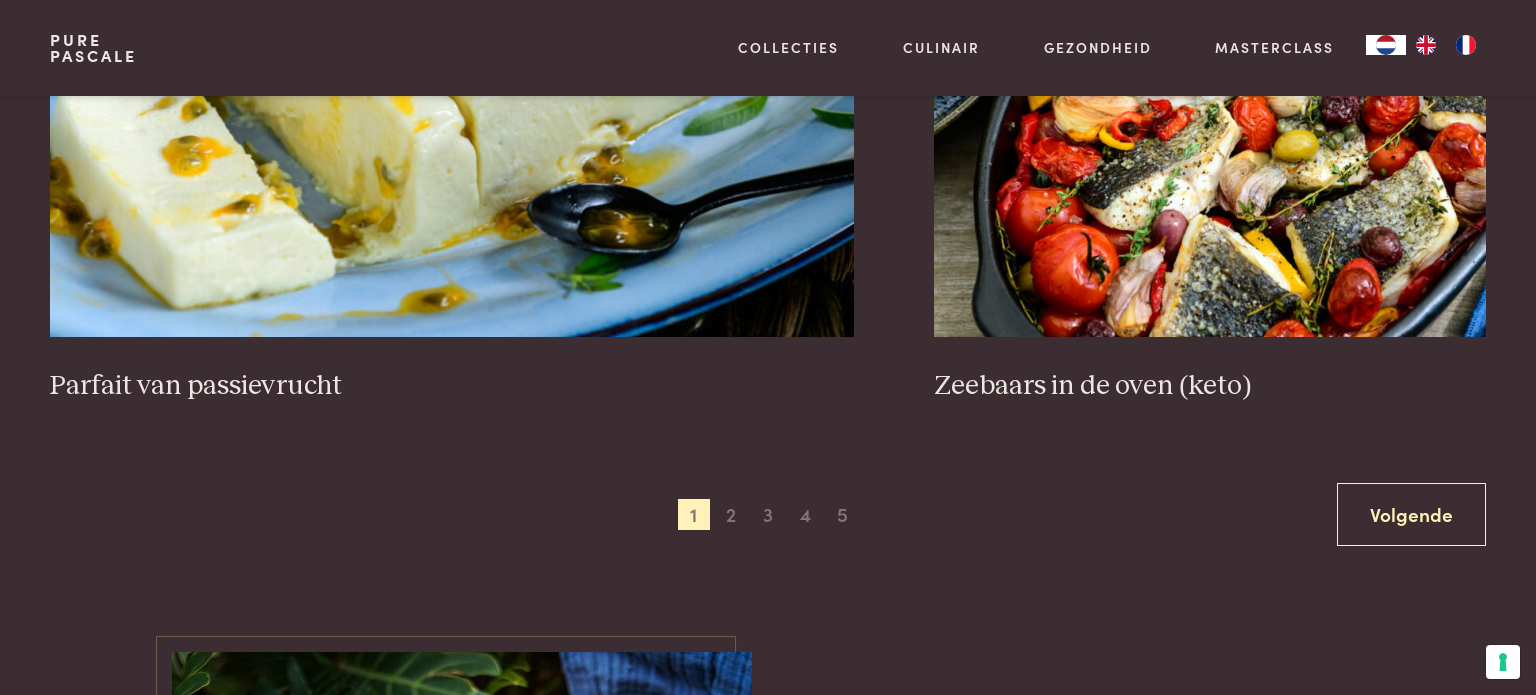 scroll, scrollTop: 3760, scrollLeft: 0, axis: vertical 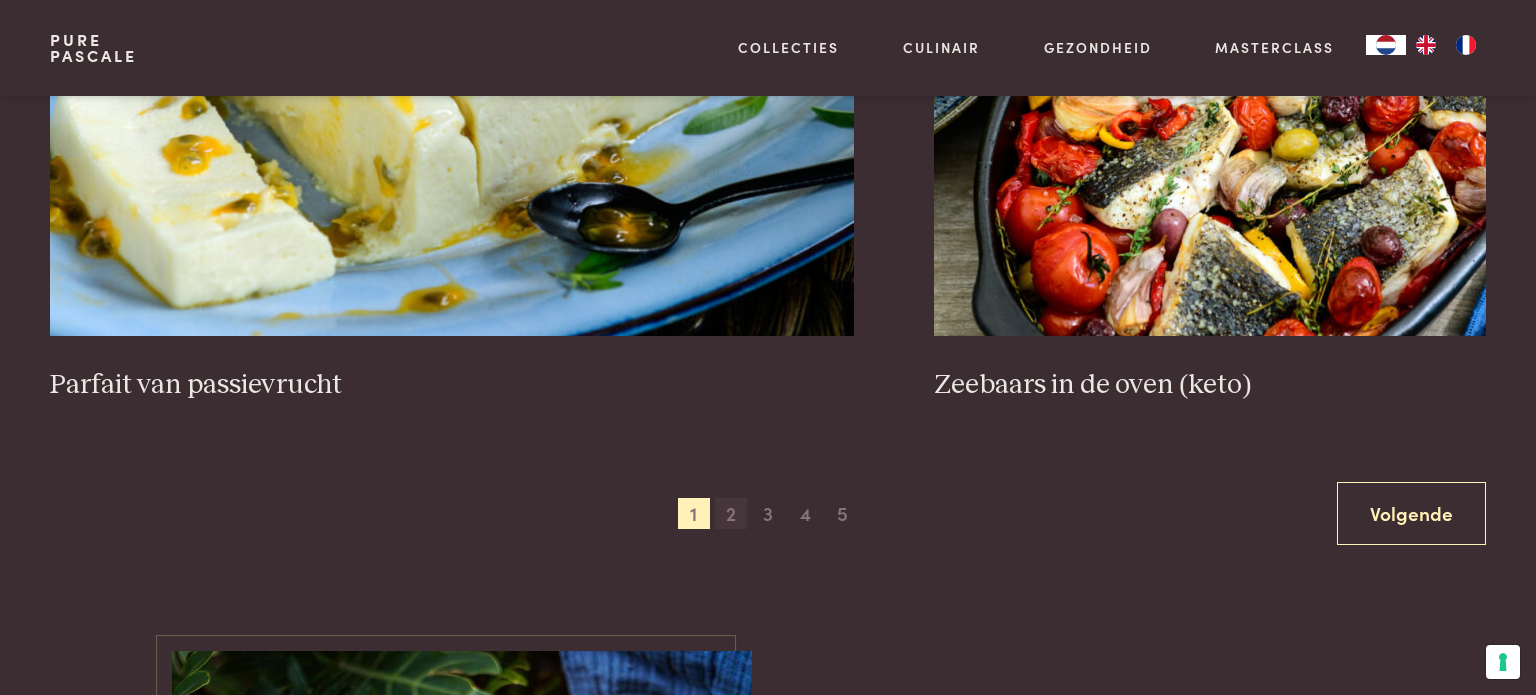 click on "2" at bounding box center (731, 514) 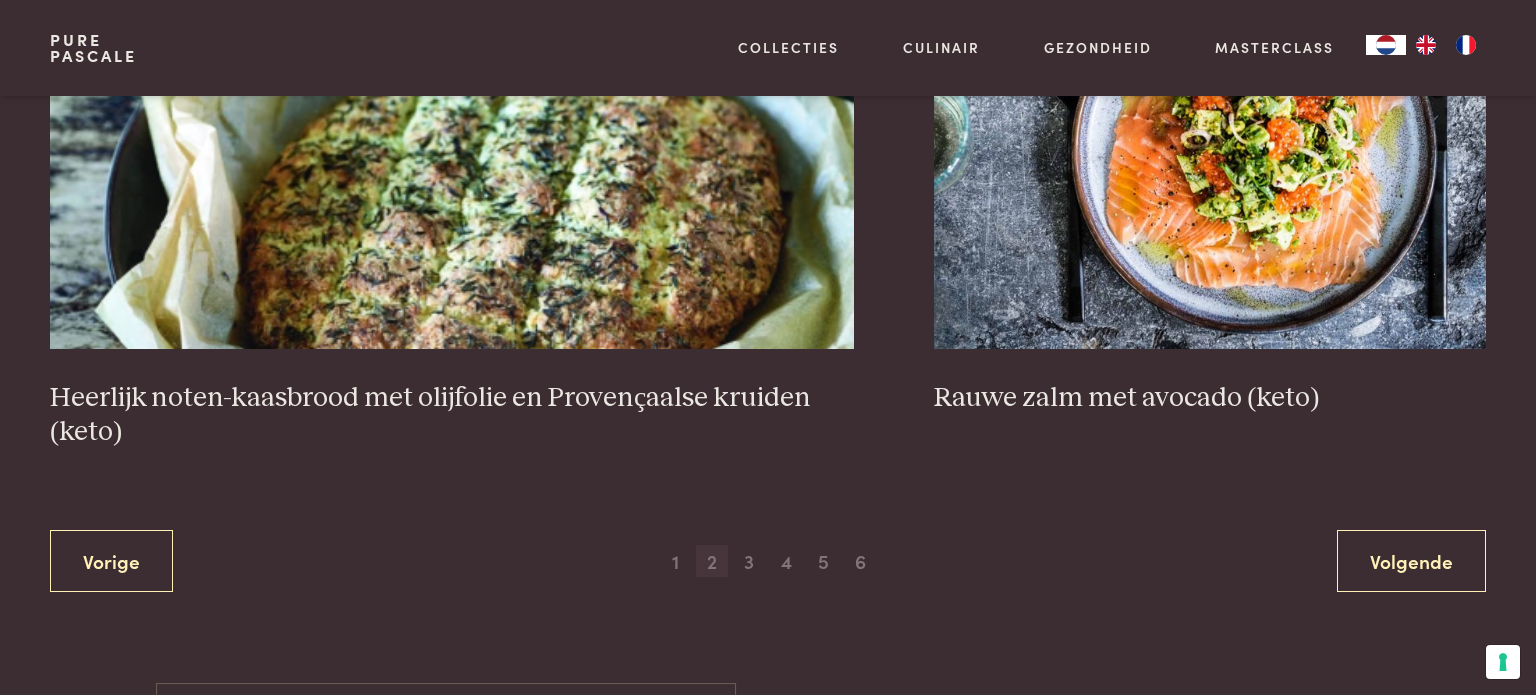 scroll, scrollTop: 3819, scrollLeft: 0, axis: vertical 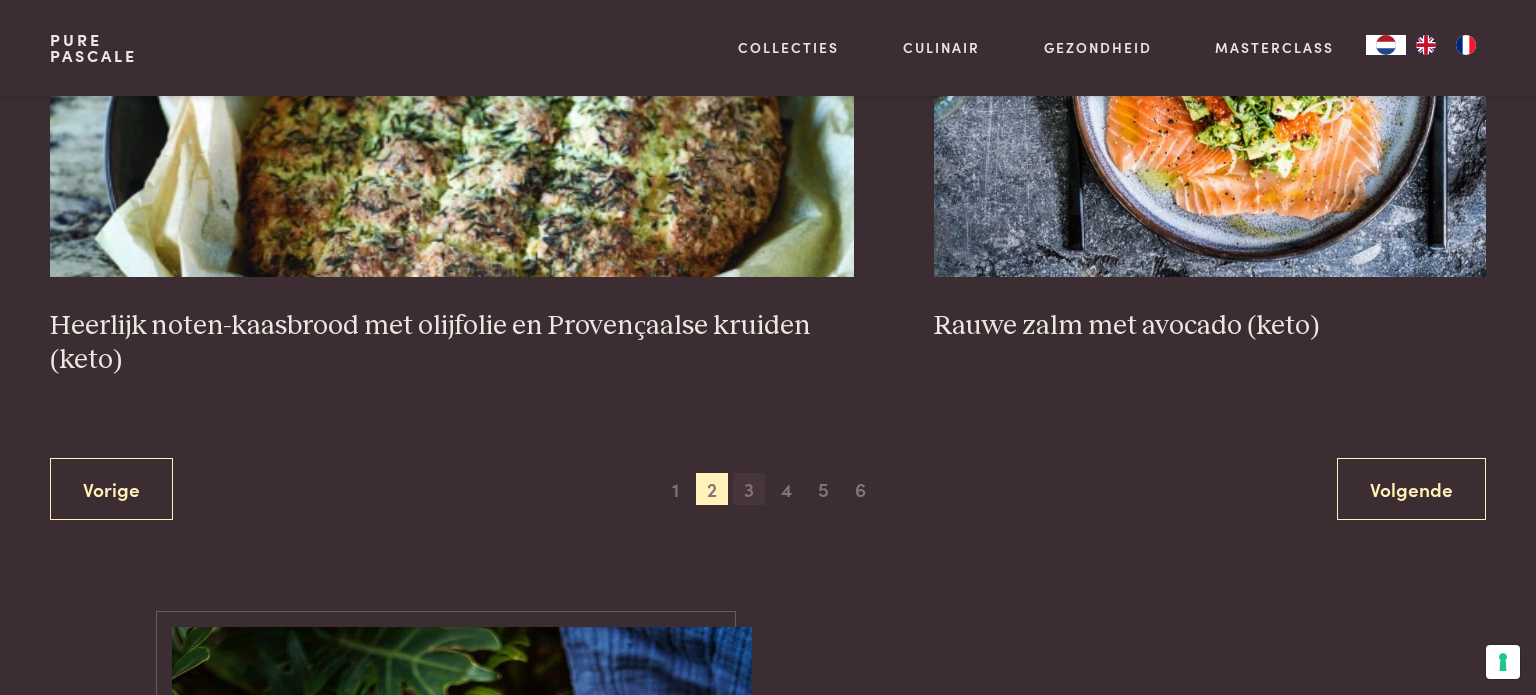 click on "3" at bounding box center [749, 489] 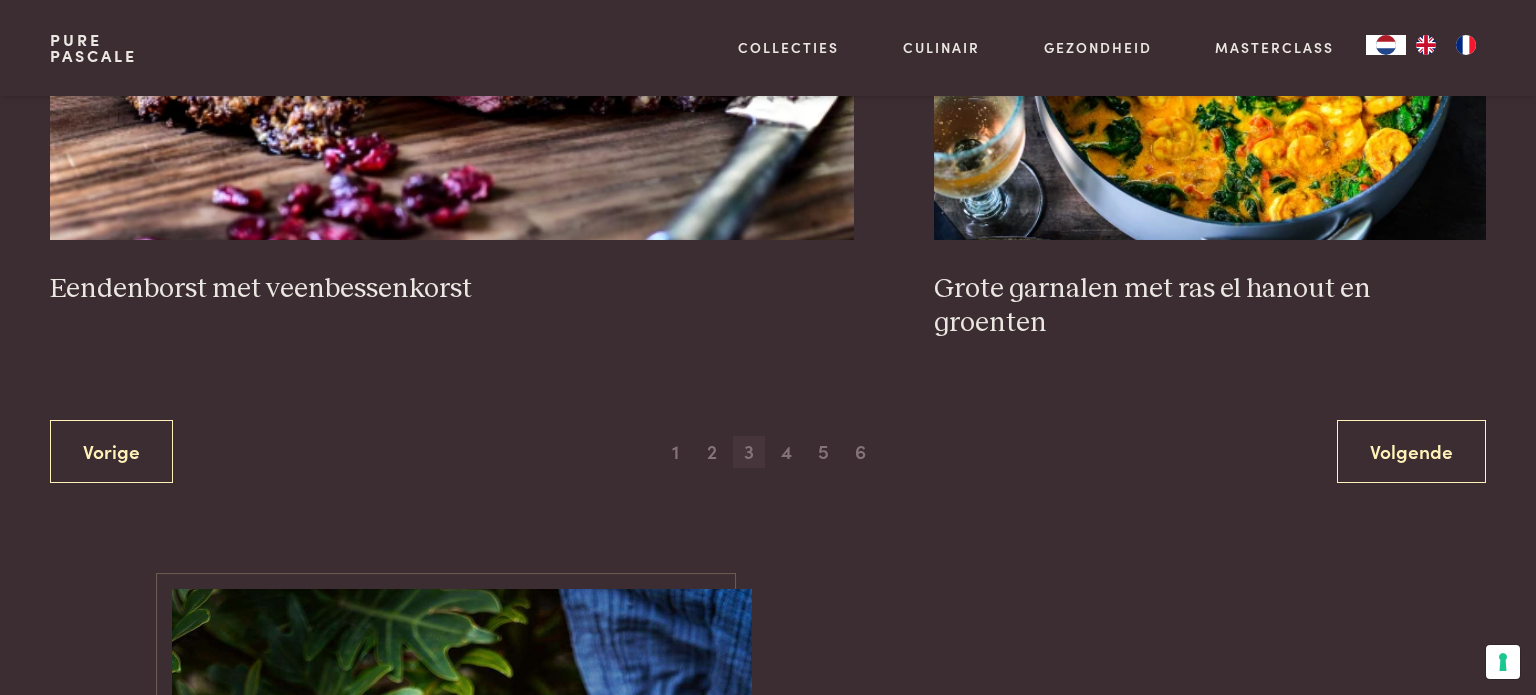 scroll, scrollTop: 3979, scrollLeft: 0, axis: vertical 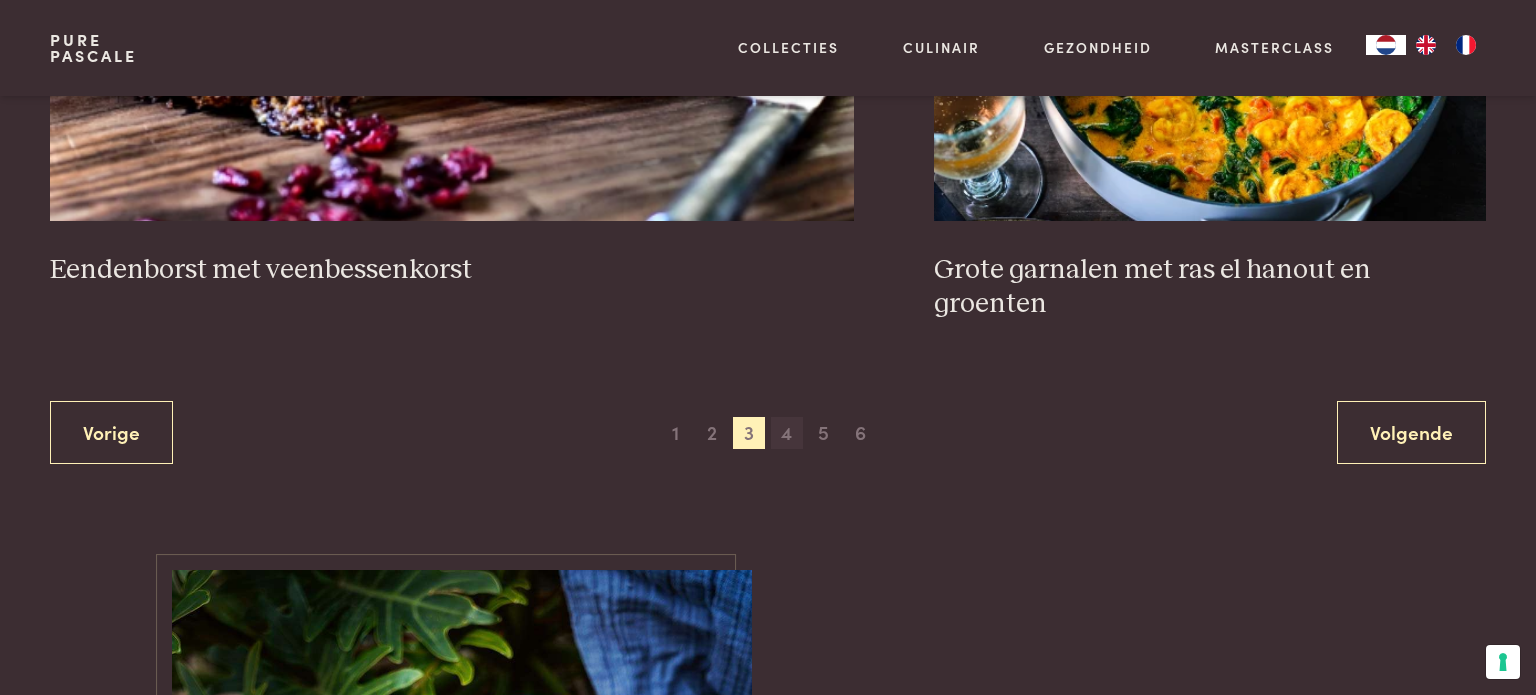 click on "4" at bounding box center [787, 433] 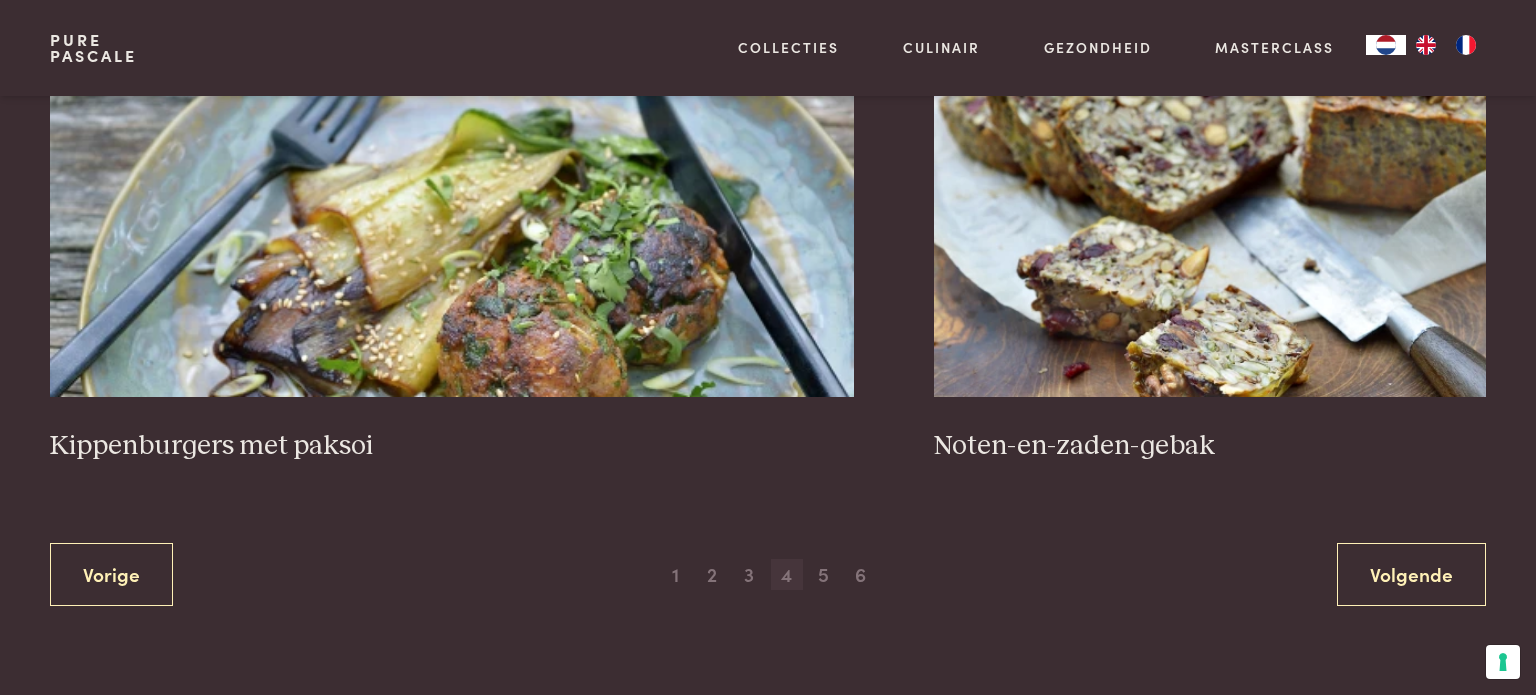 scroll, scrollTop: 3739, scrollLeft: 0, axis: vertical 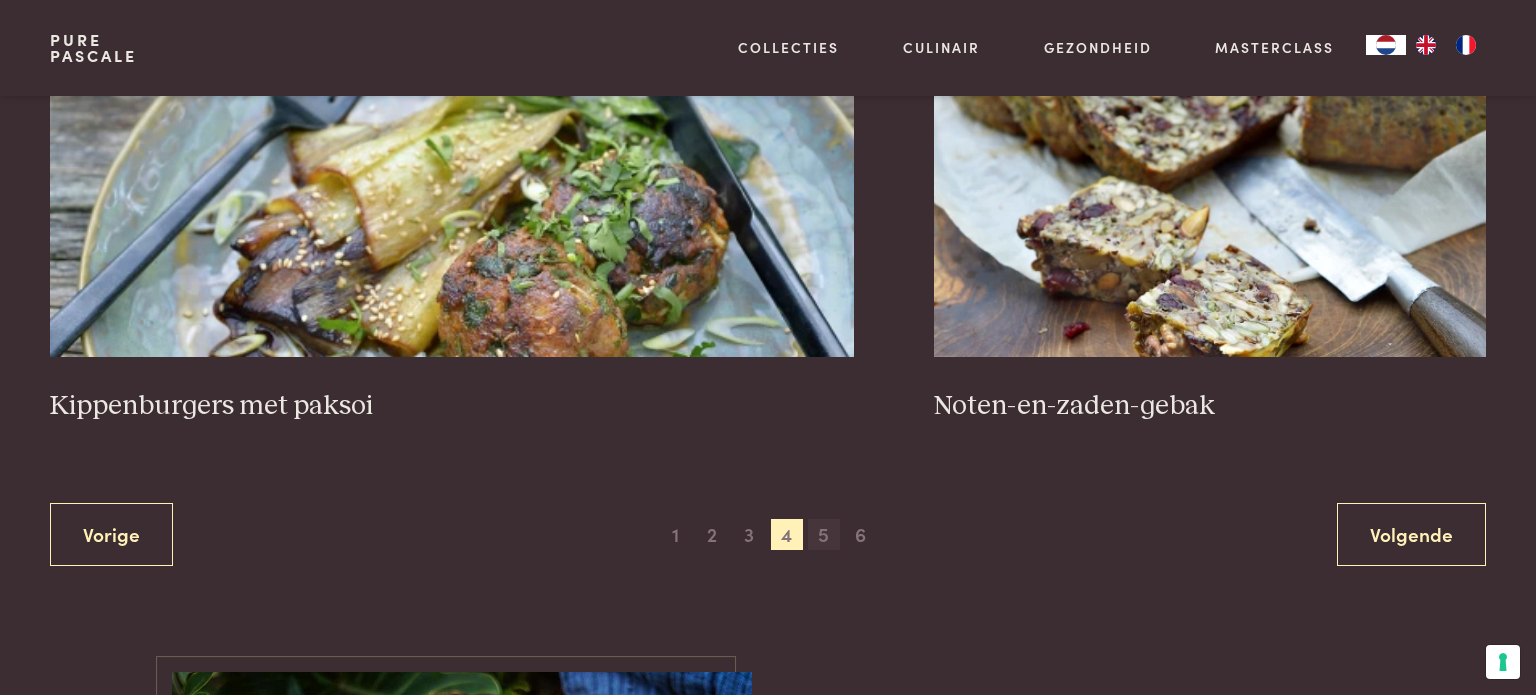 click on "5" at bounding box center [824, 535] 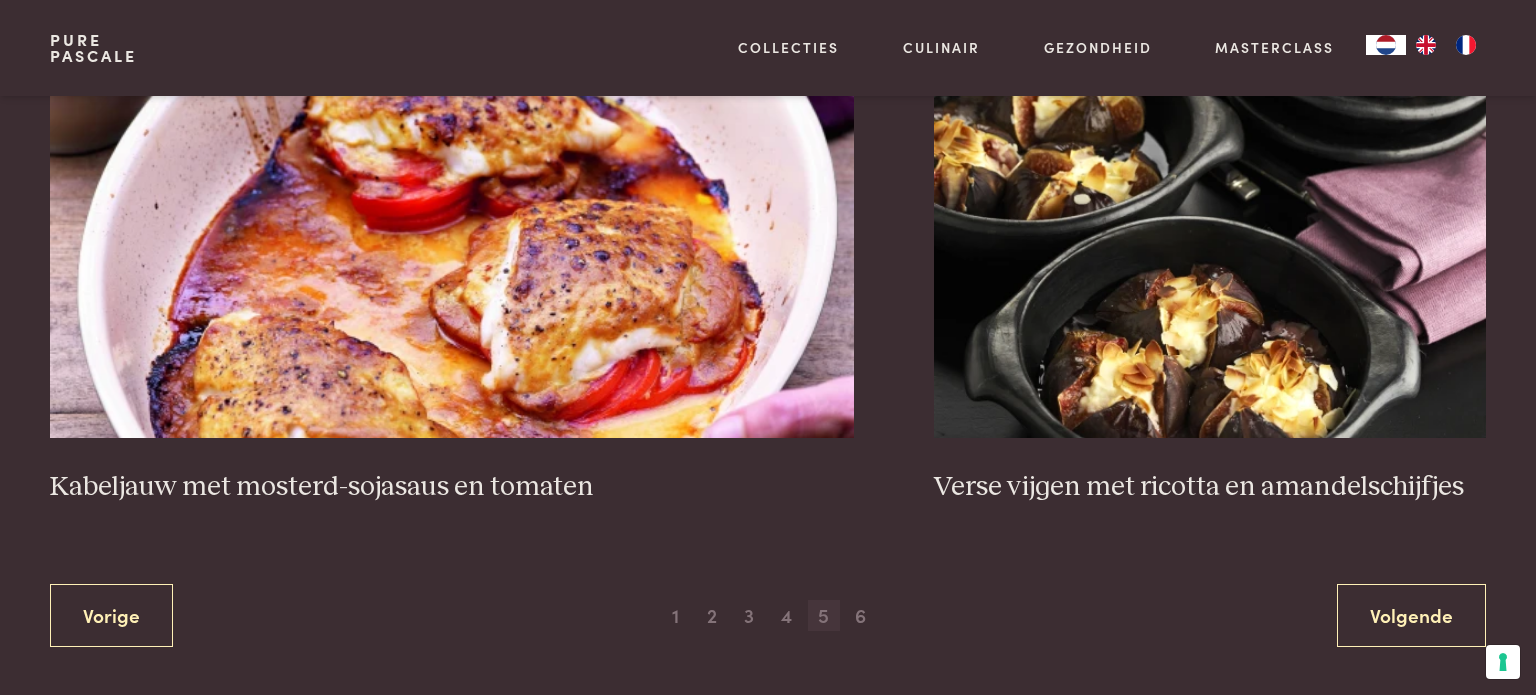 scroll, scrollTop: 3699, scrollLeft: 0, axis: vertical 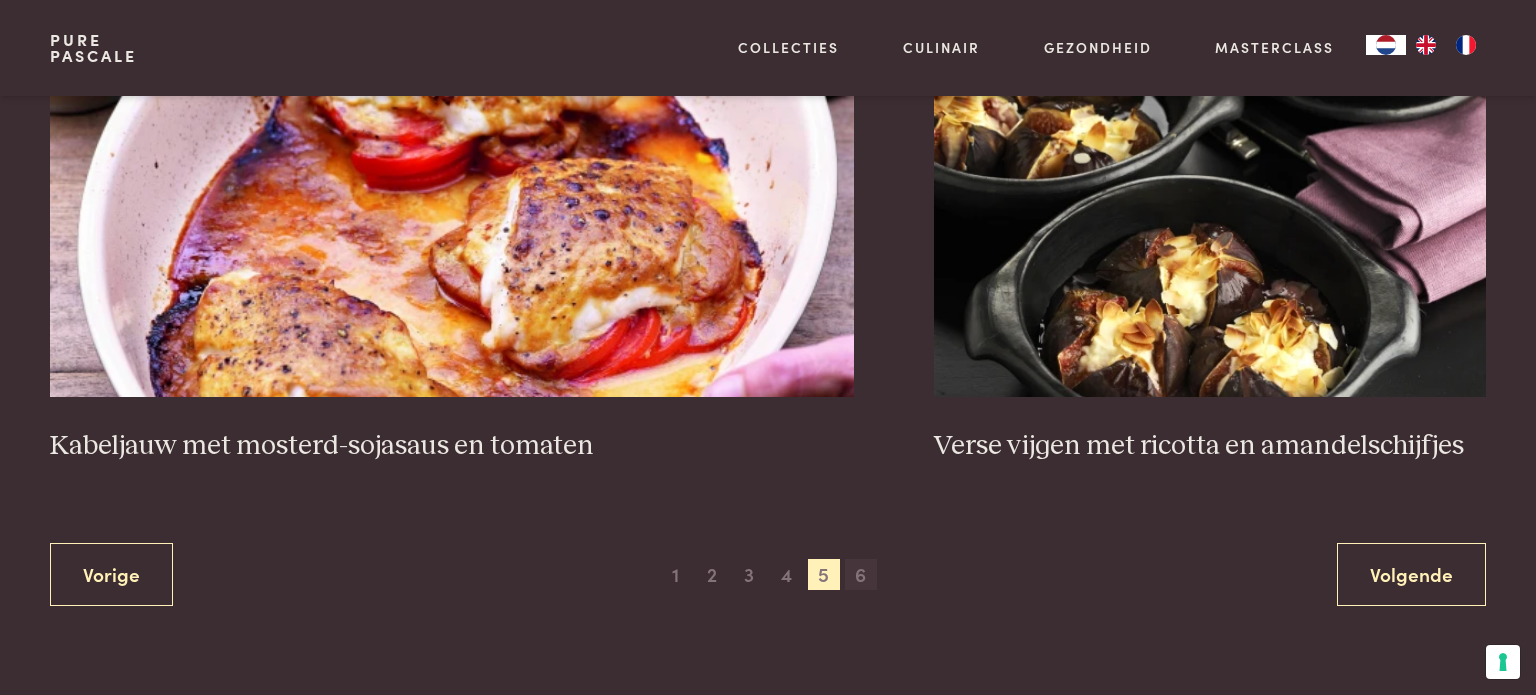 click on "6" at bounding box center (861, 575) 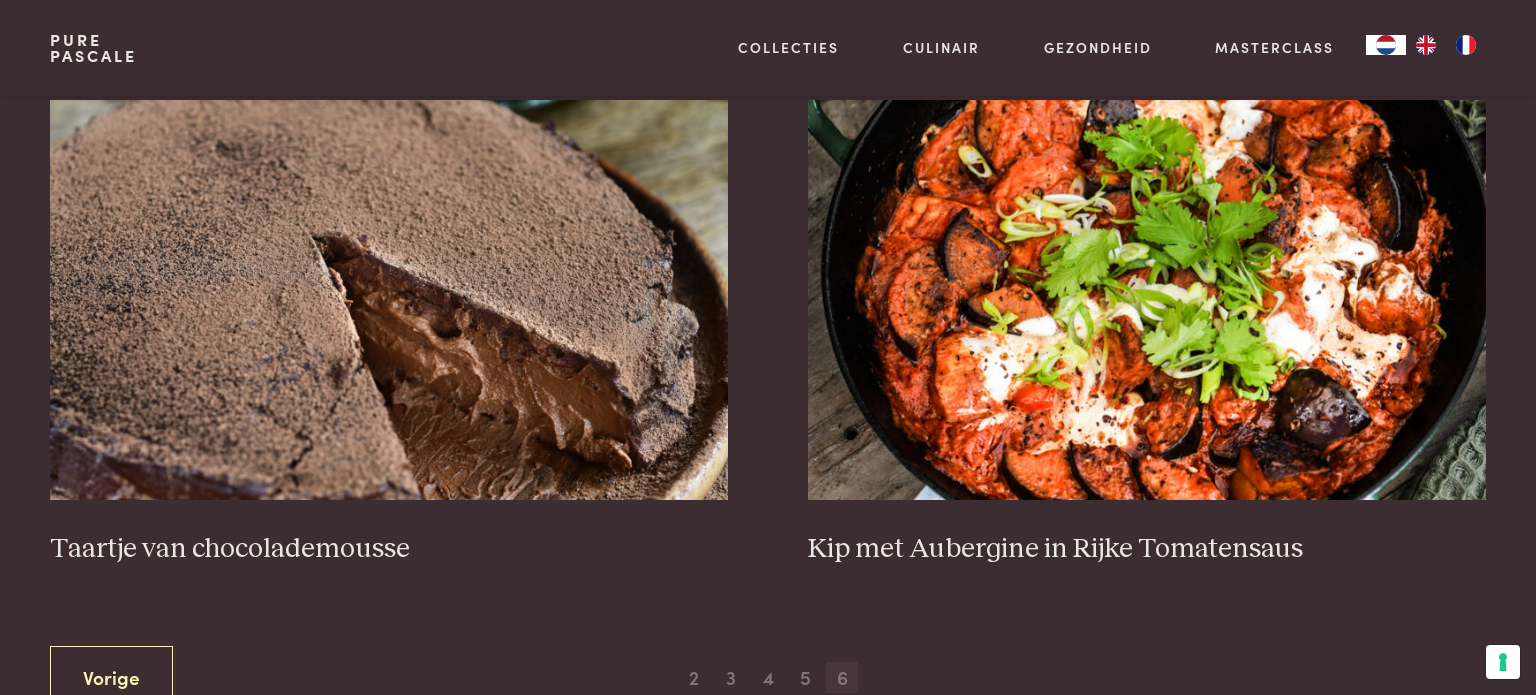 scroll, scrollTop: 939, scrollLeft: 0, axis: vertical 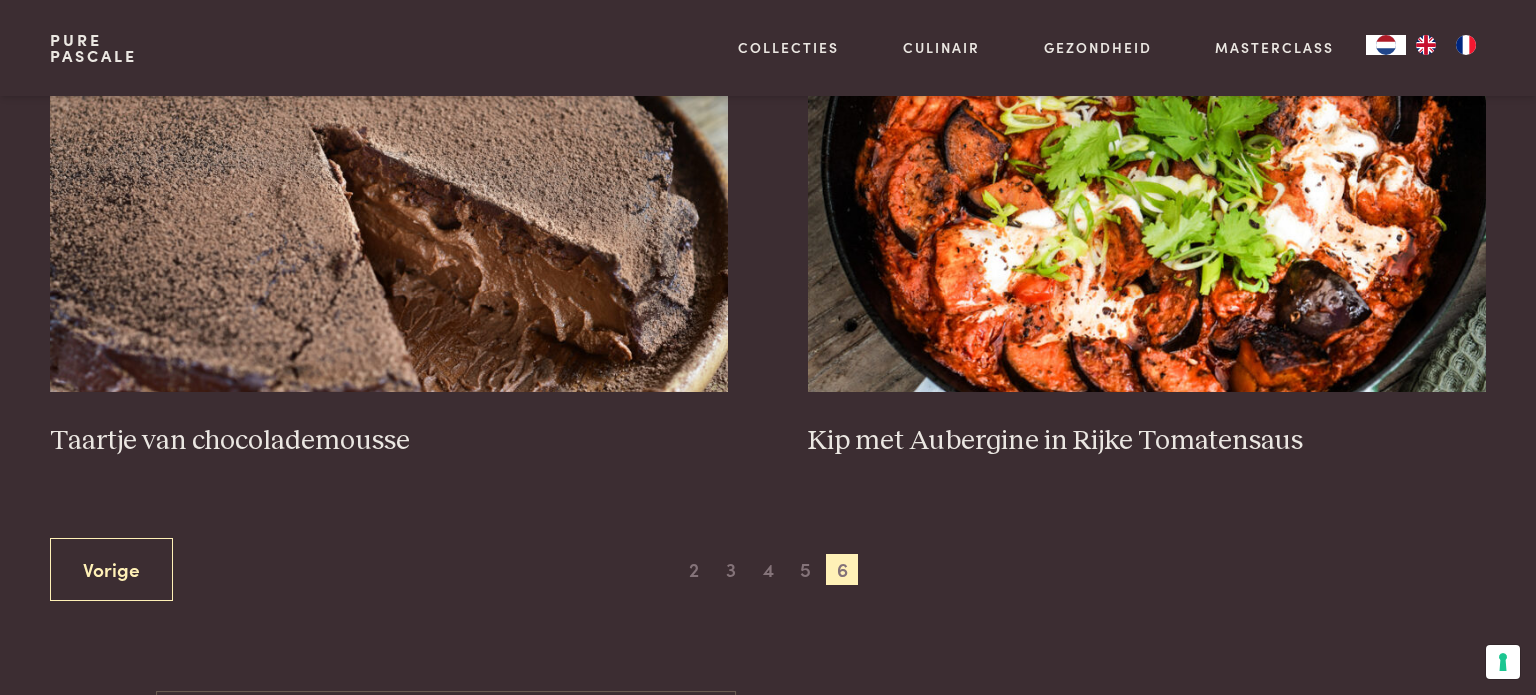 click on "Vorige
1
2
3
4
5
6
Volgende" at bounding box center [768, 569] 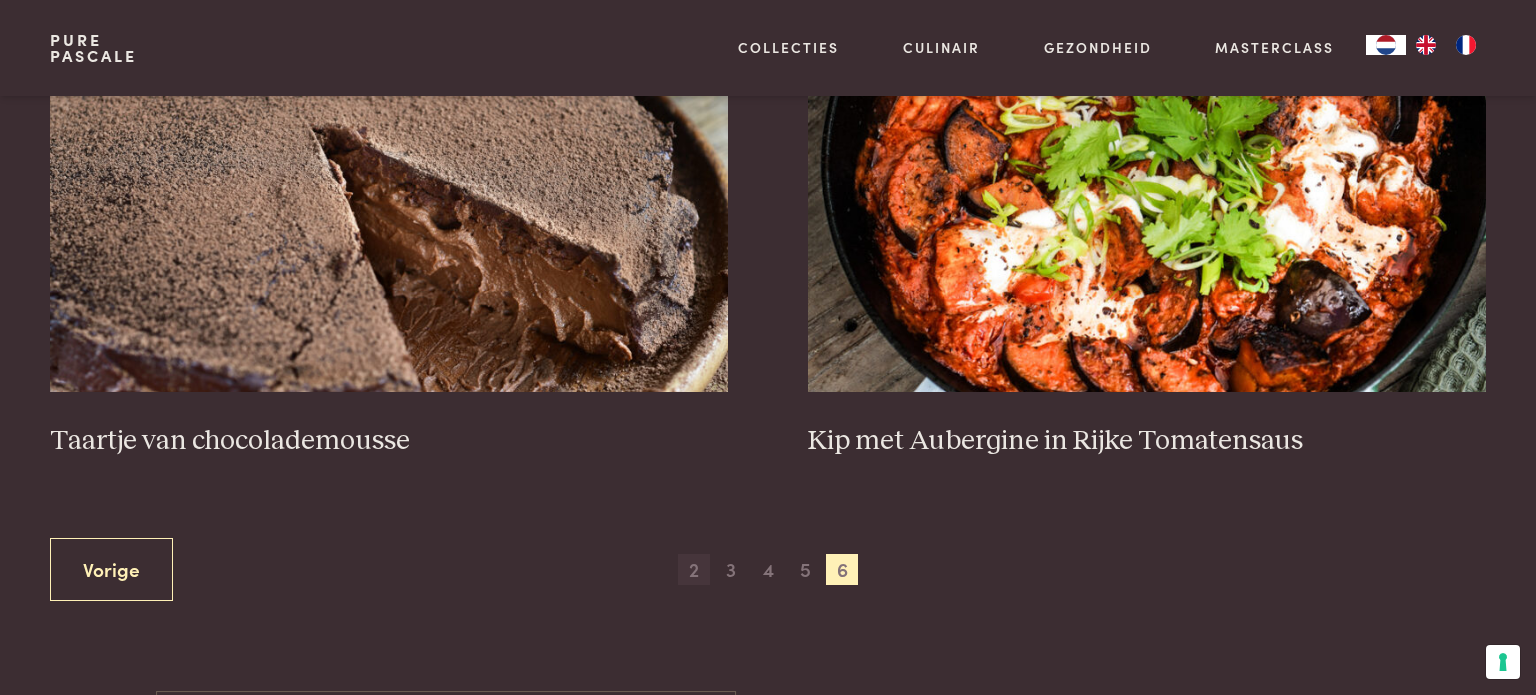 click on "2" at bounding box center (694, 570) 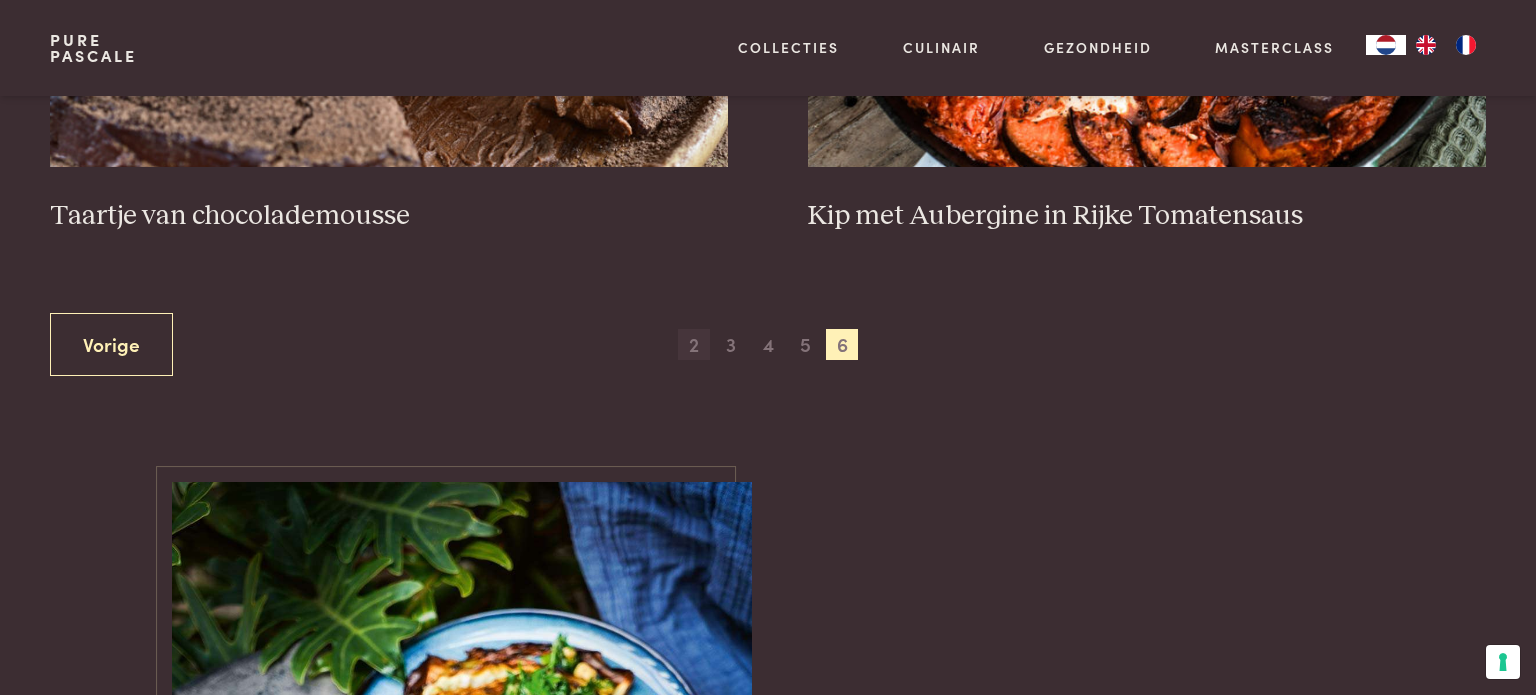 scroll, scrollTop: 1219, scrollLeft: 0, axis: vertical 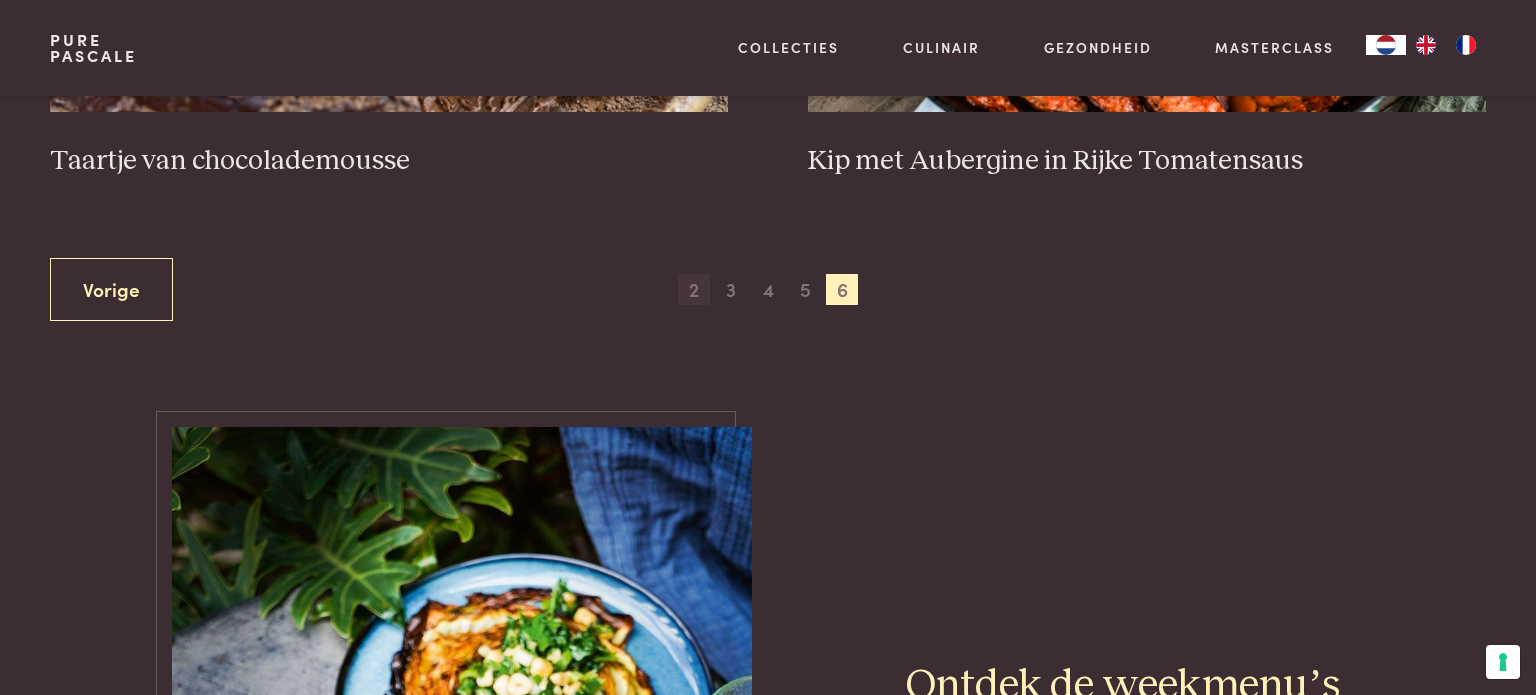 click on "2" at bounding box center (694, 290) 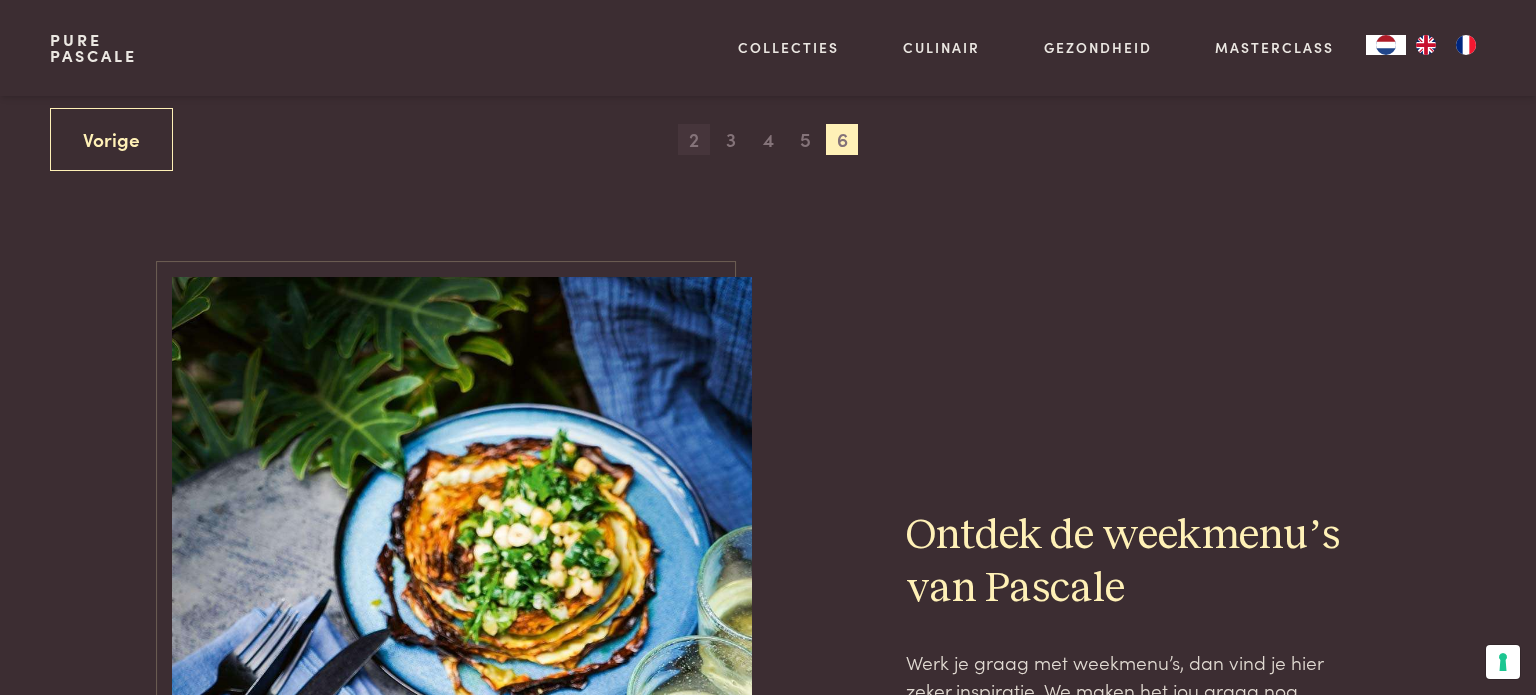 scroll, scrollTop: 1379, scrollLeft: 0, axis: vertical 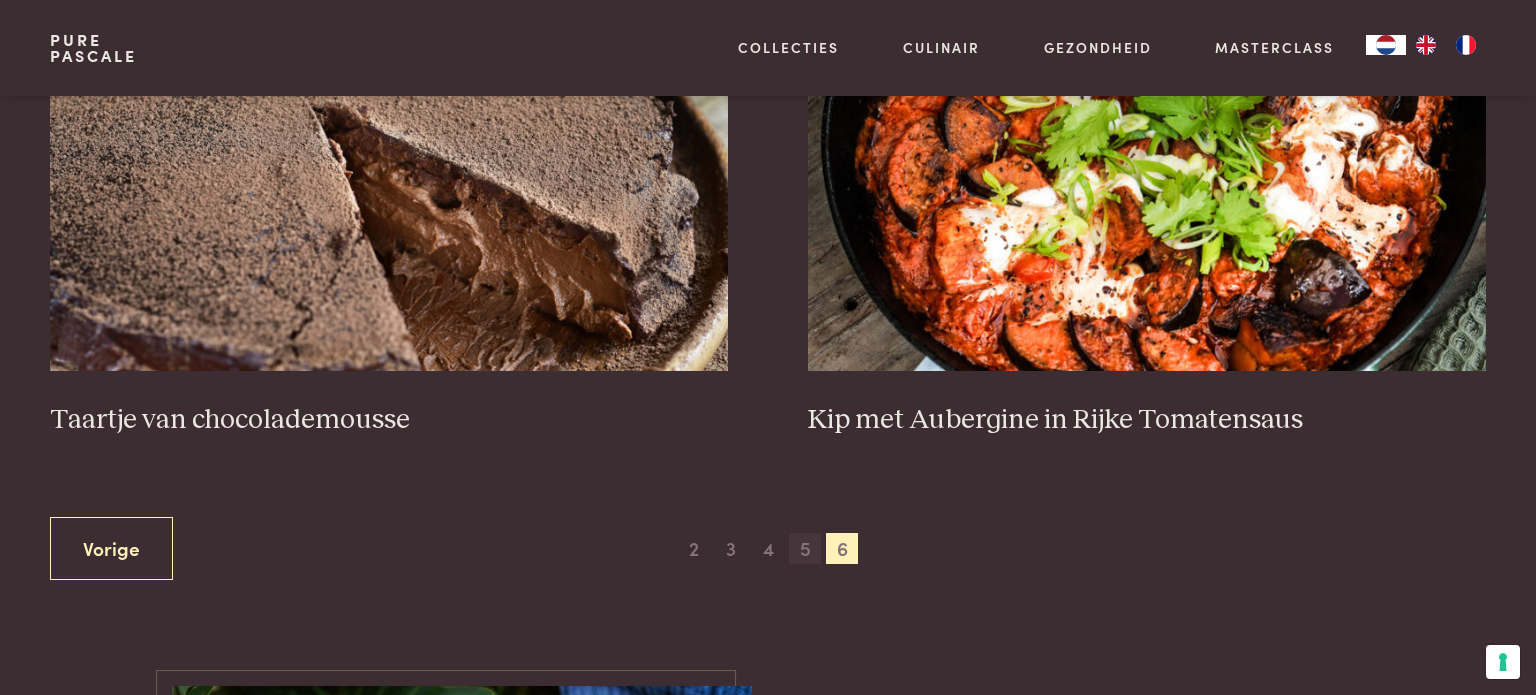 click on "5" at bounding box center [805, 549] 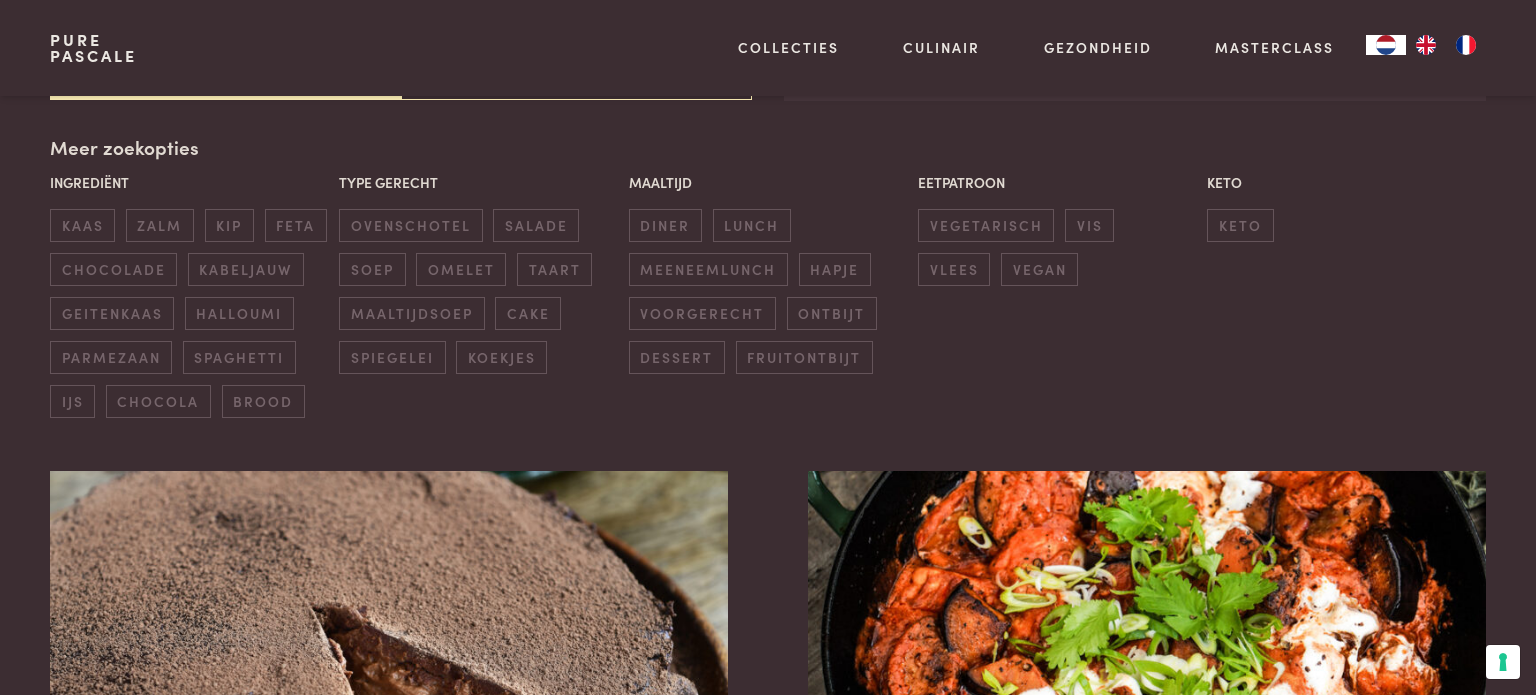 scroll, scrollTop: 459, scrollLeft: 0, axis: vertical 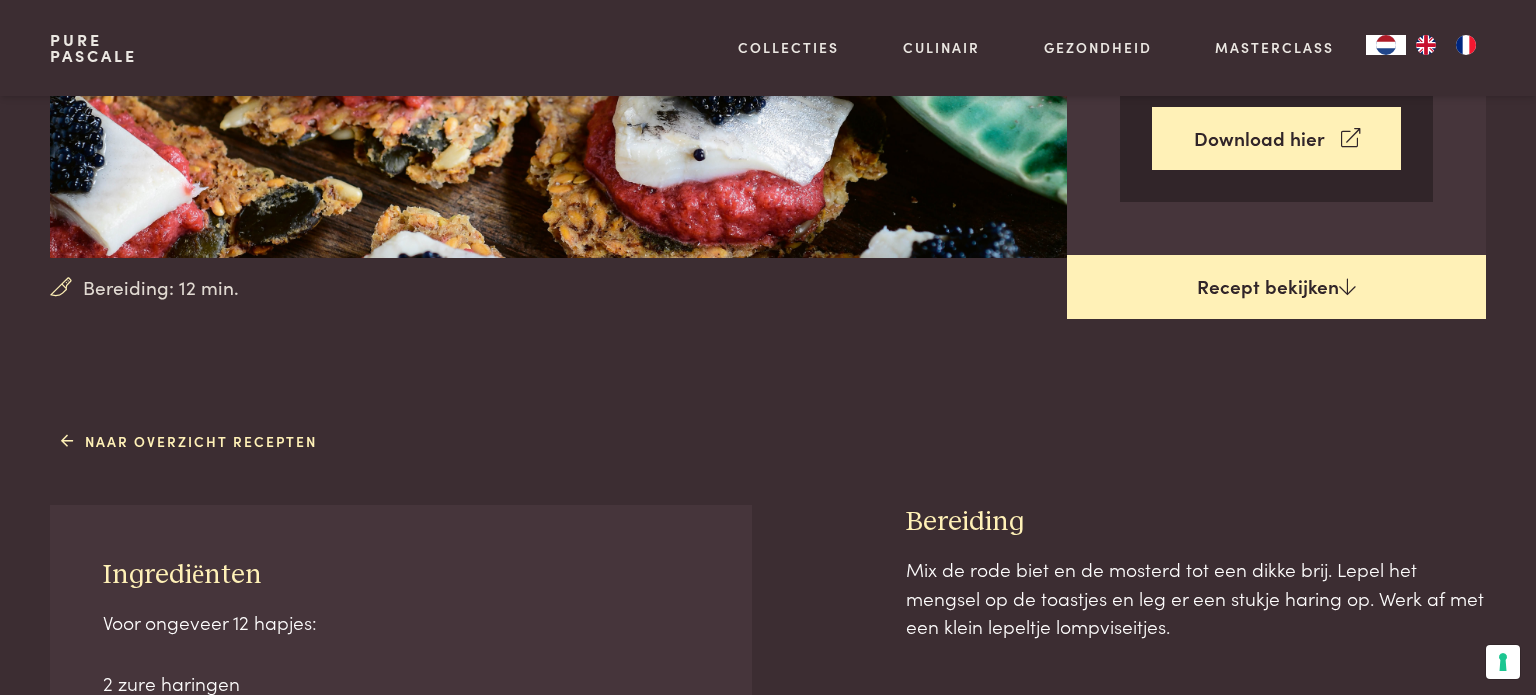 click on "Recept bekijken" at bounding box center (1276, 287) 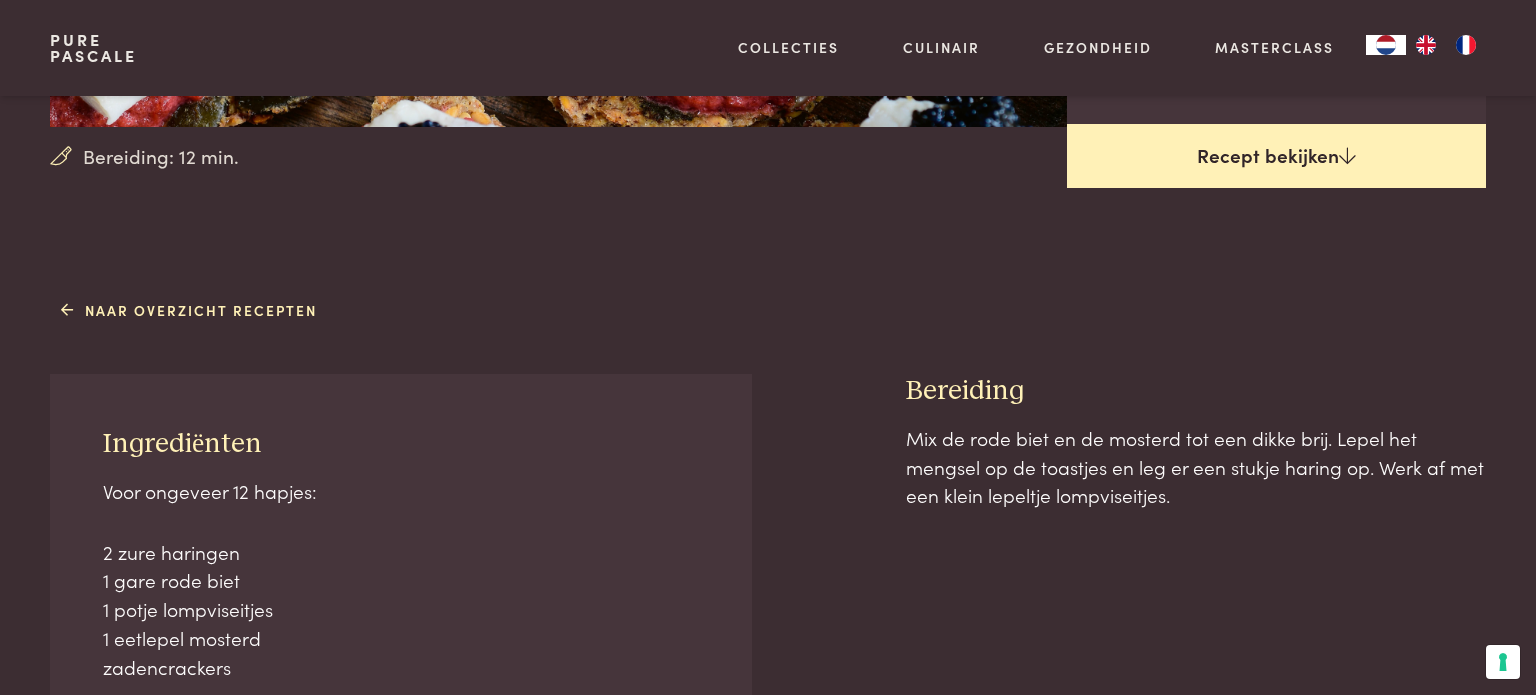 scroll, scrollTop: 904, scrollLeft: 0, axis: vertical 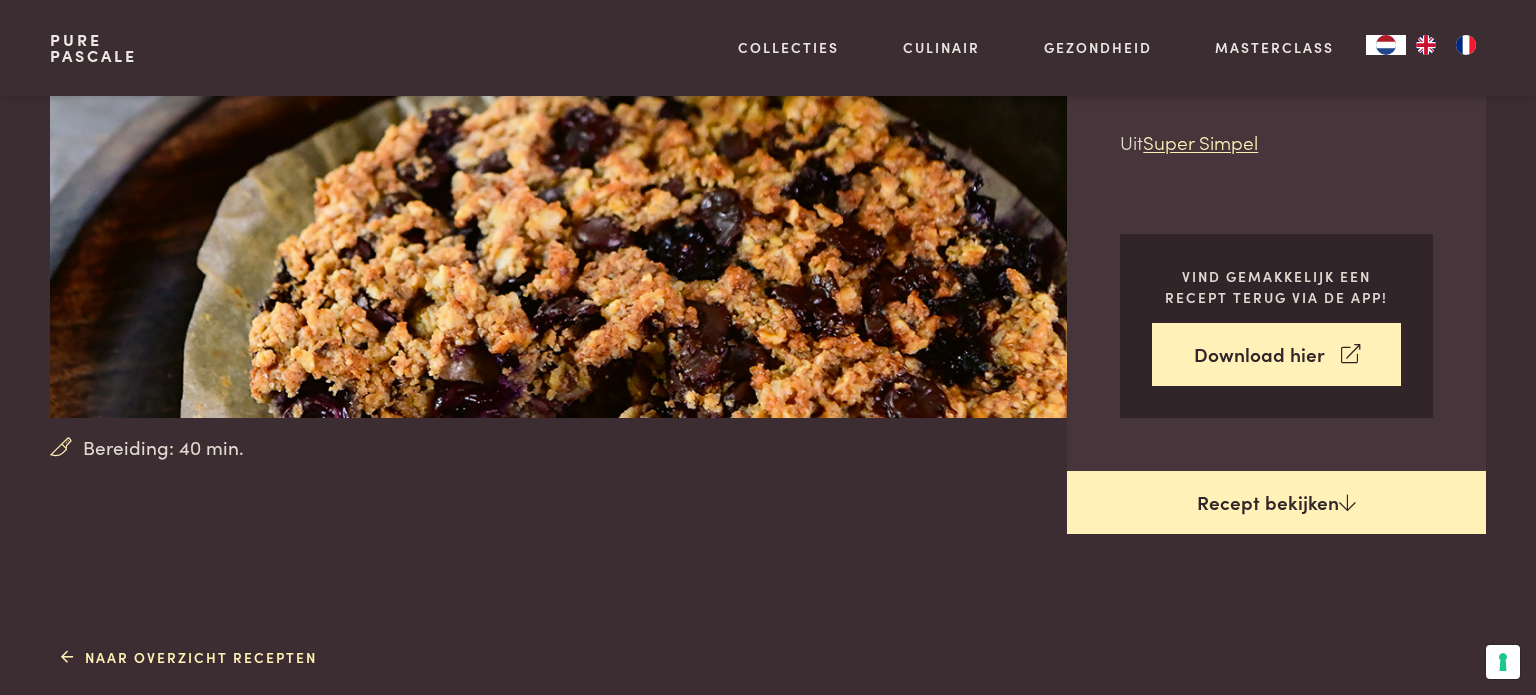 click on "Recept bekijken" at bounding box center [1276, 503] 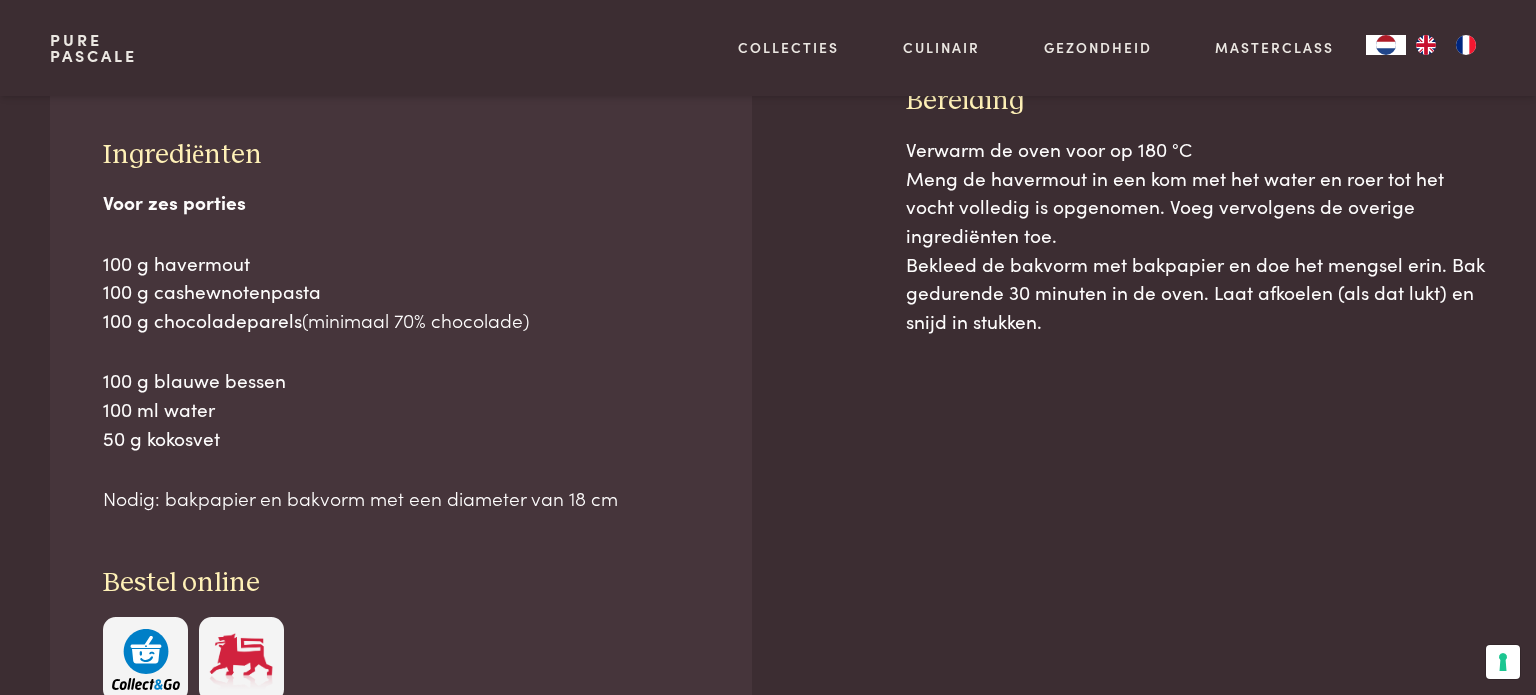 scroll, scrollTop: 957, scrollLeft: 0, axis: vertical 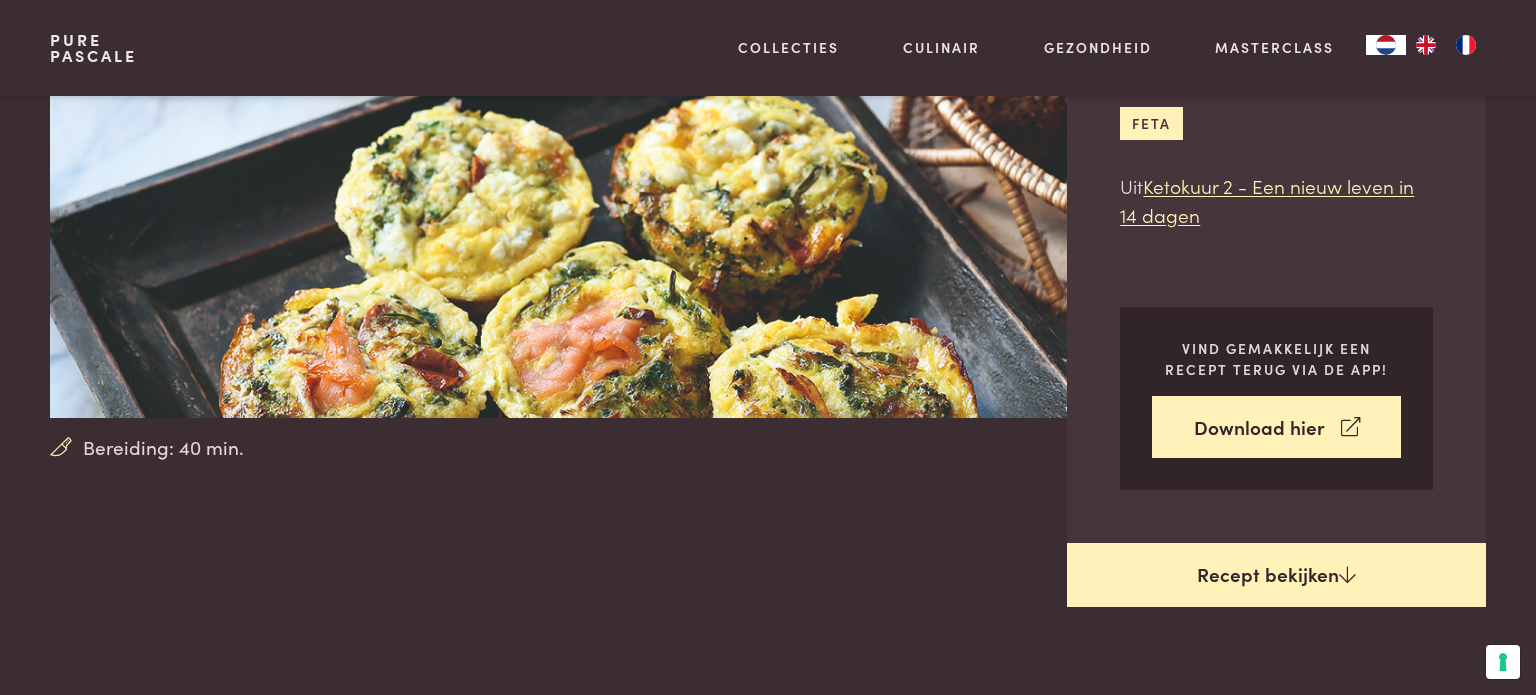 click on "Recept bekijken" at bounding box center (1276, 575) 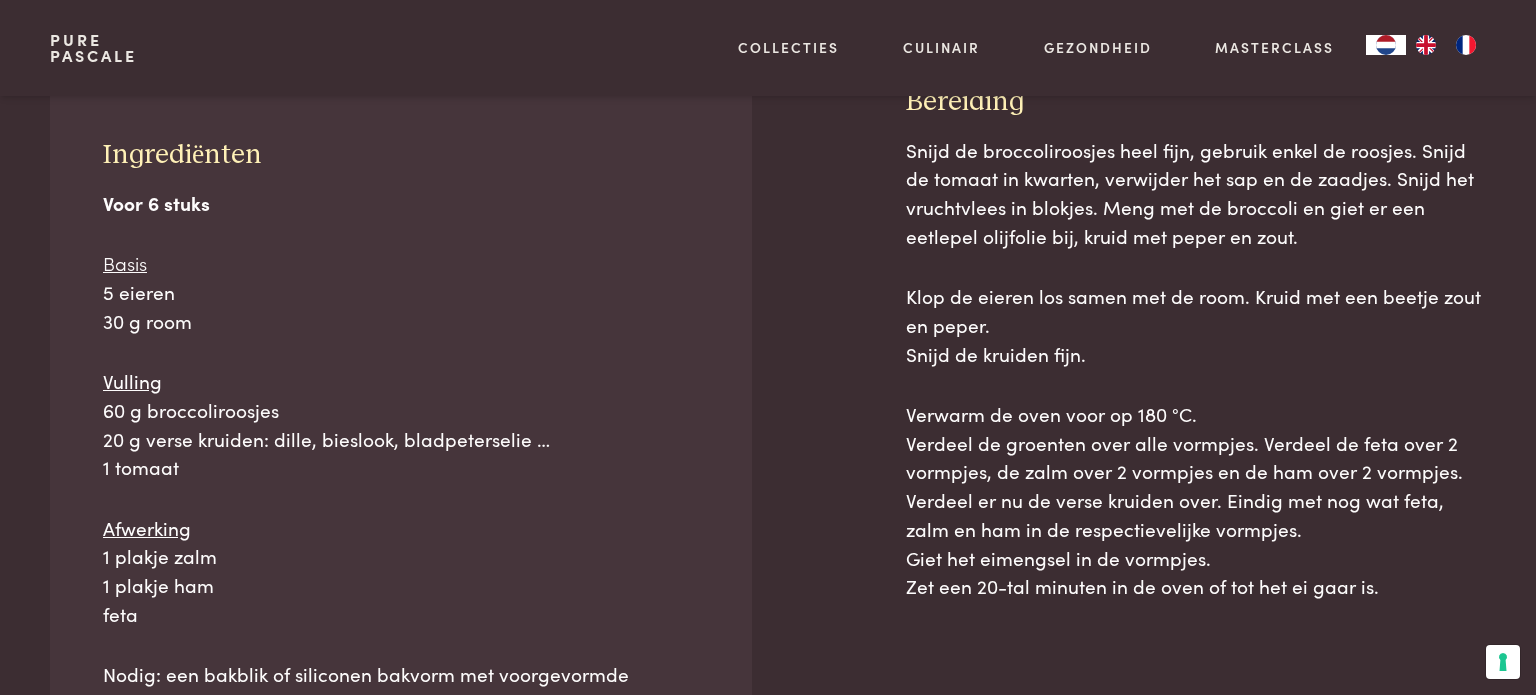 scroll, scrollTop: 1029, scrollLeft: 0, axis: vertical 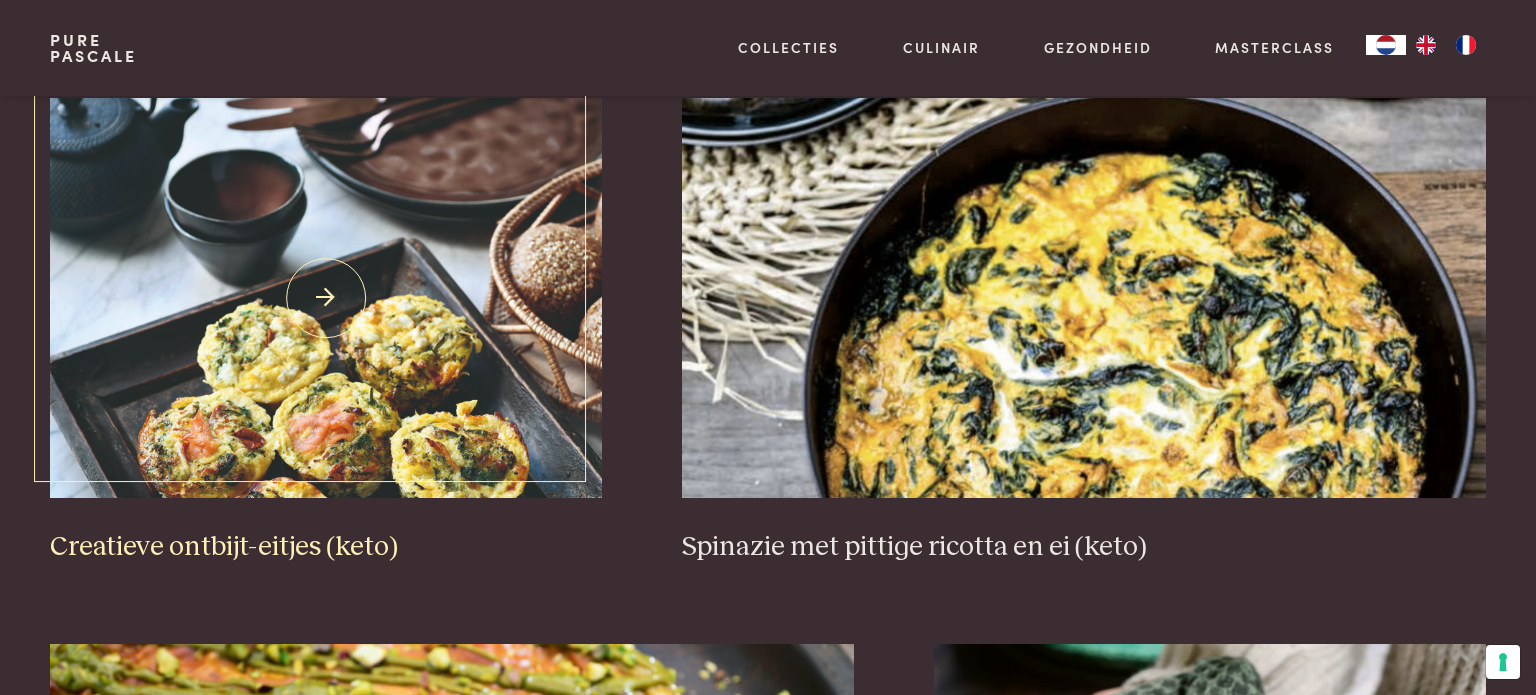 click on "Creatieve ontbijt-eitjes (keto)" at bounding box center (326, 547) 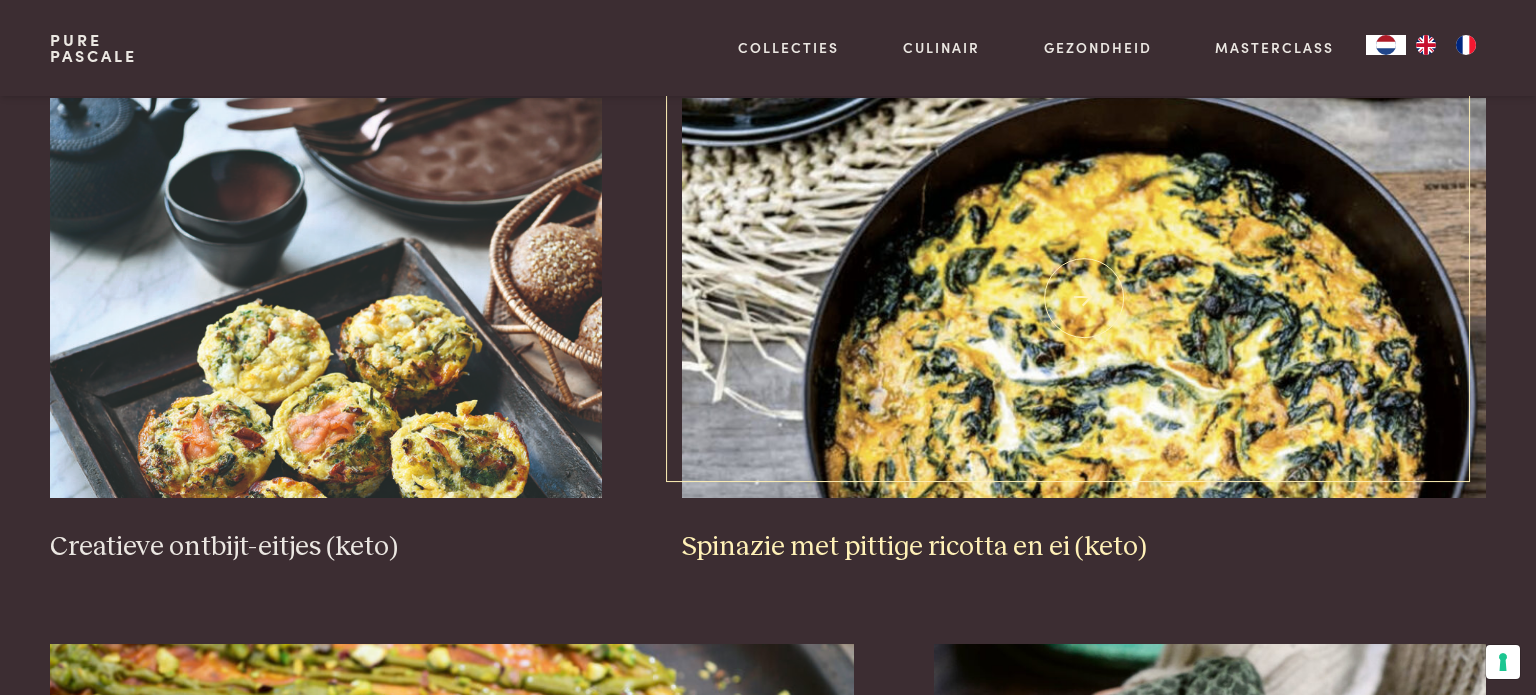 click on "Spinazie met pittige ricotta en ei (keto)" at bounding box center (1084, 547) 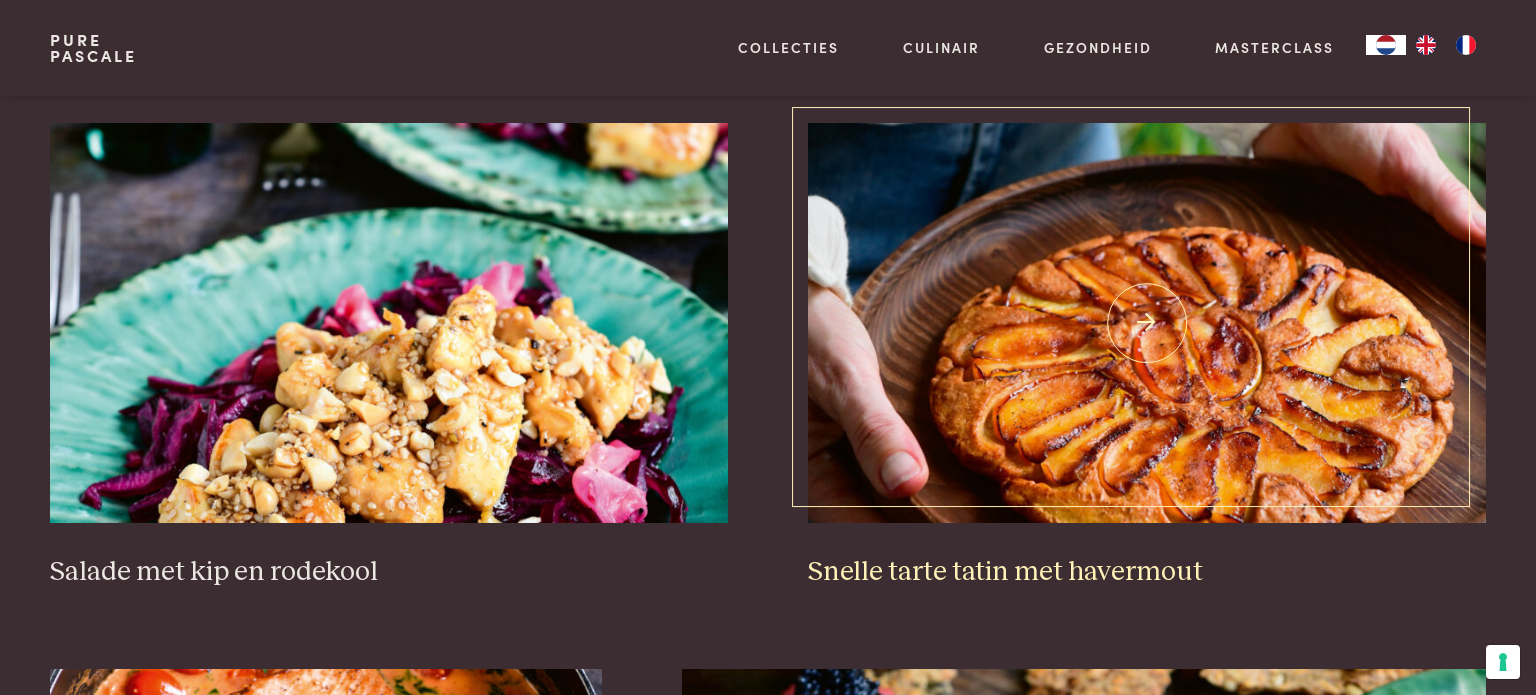 scroll, scrollTop: 2453, scrollLeft: 0, axis: vertical 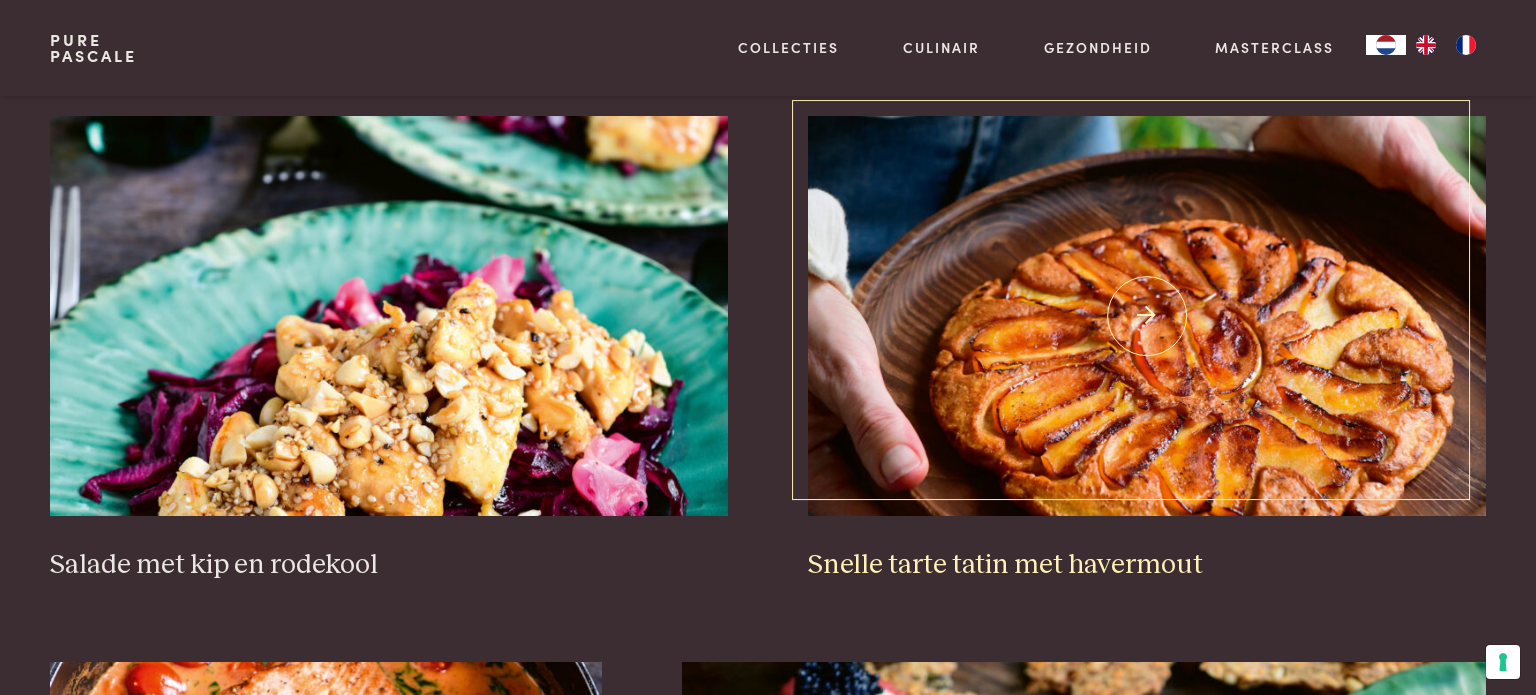 click on "Snelle tarte tatin met havermout" at bounding box center [1147, 565] 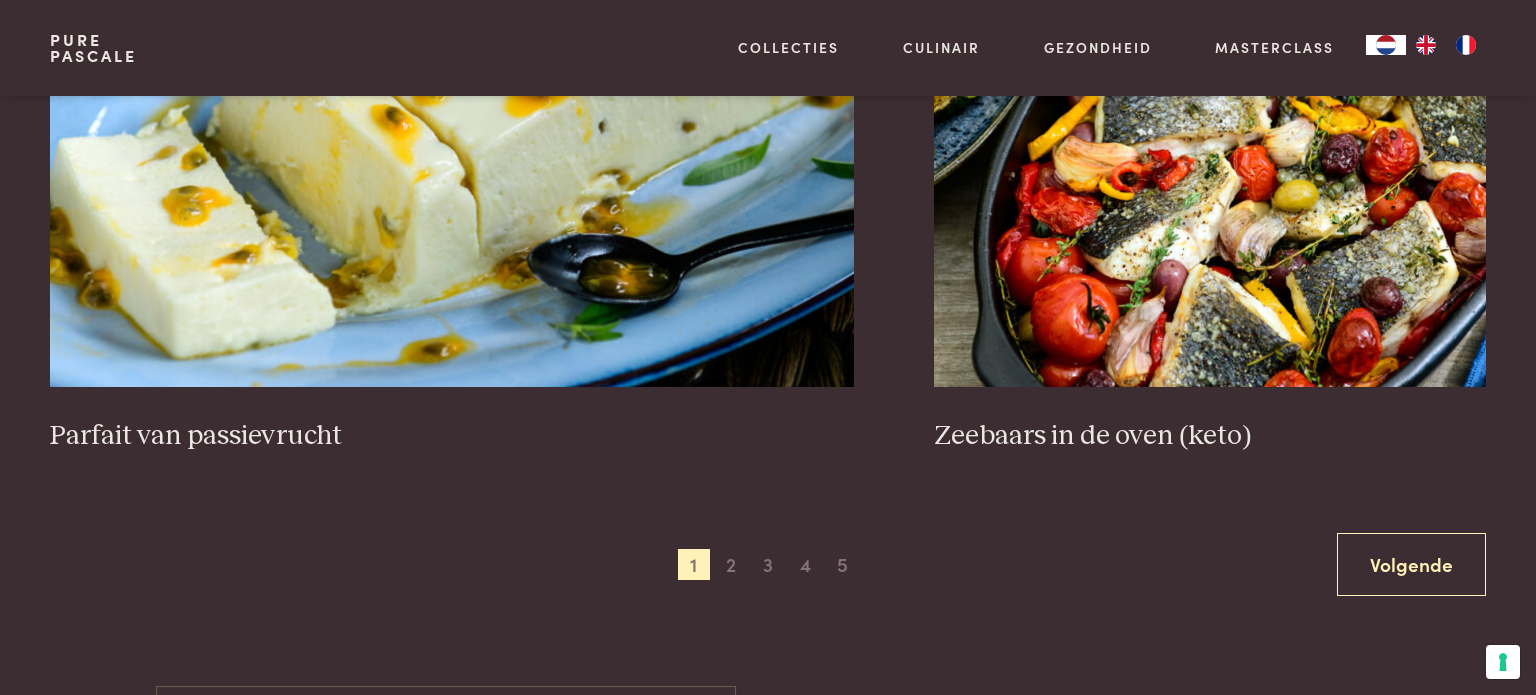 scroll, scrollTop: 3711, scrollLeft: 0, axis: vertical 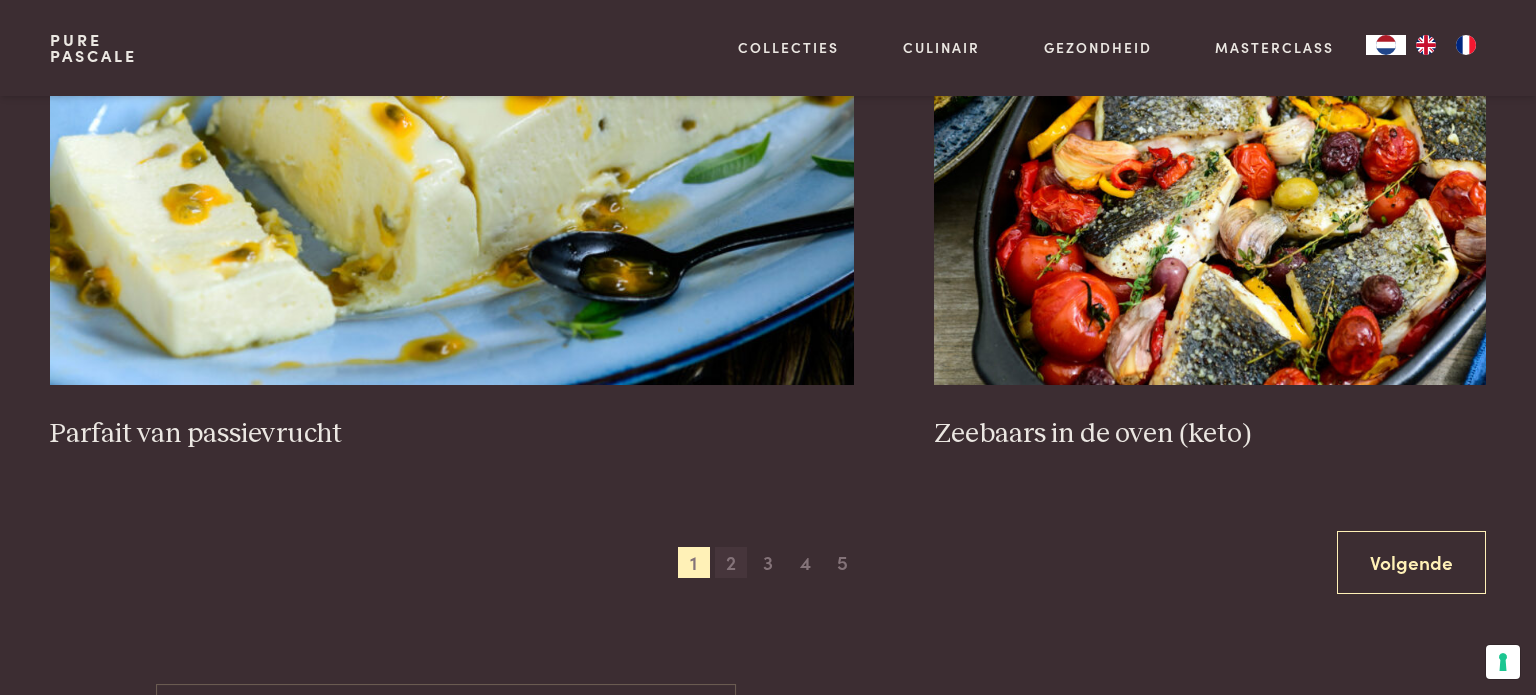 click on "2" at bounding box center [731, 563] 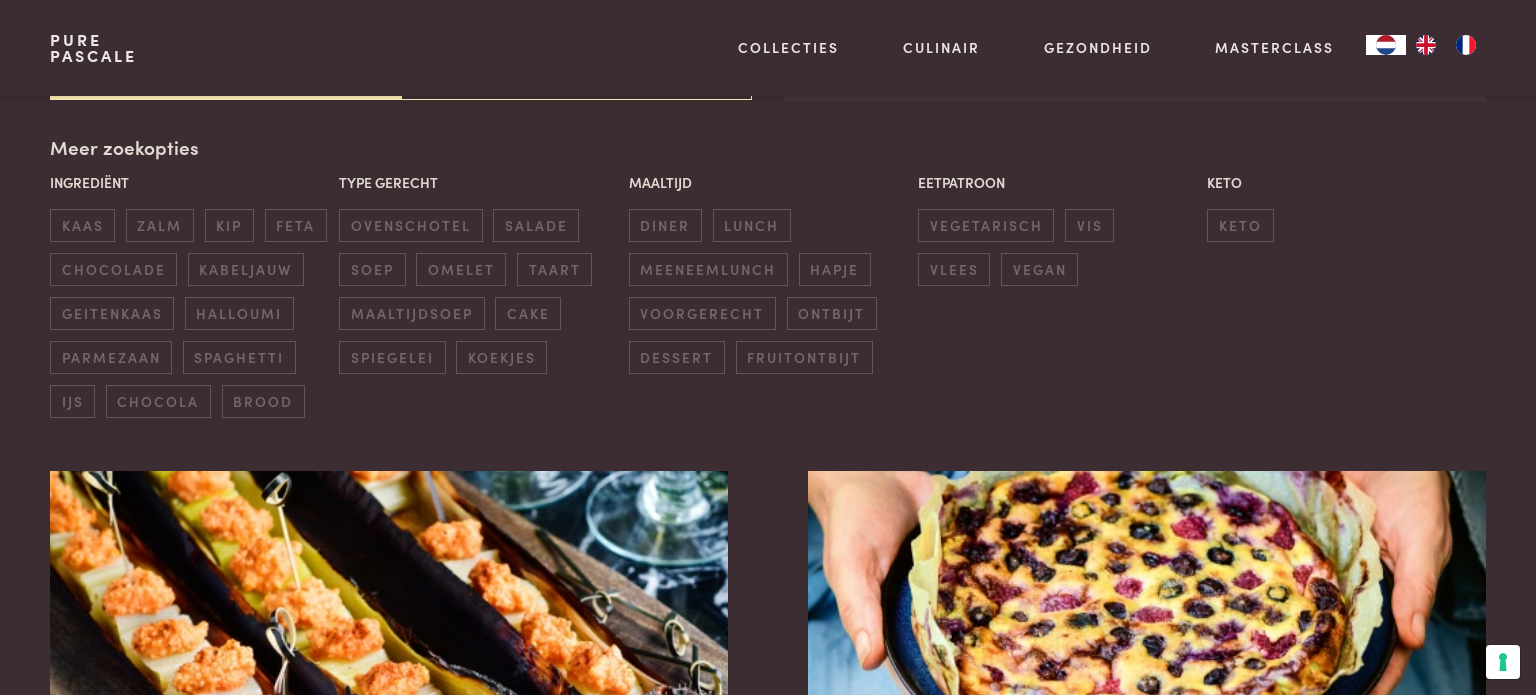 scroll, scrollTop: 459, scrollLeft: 0, axis: vertical 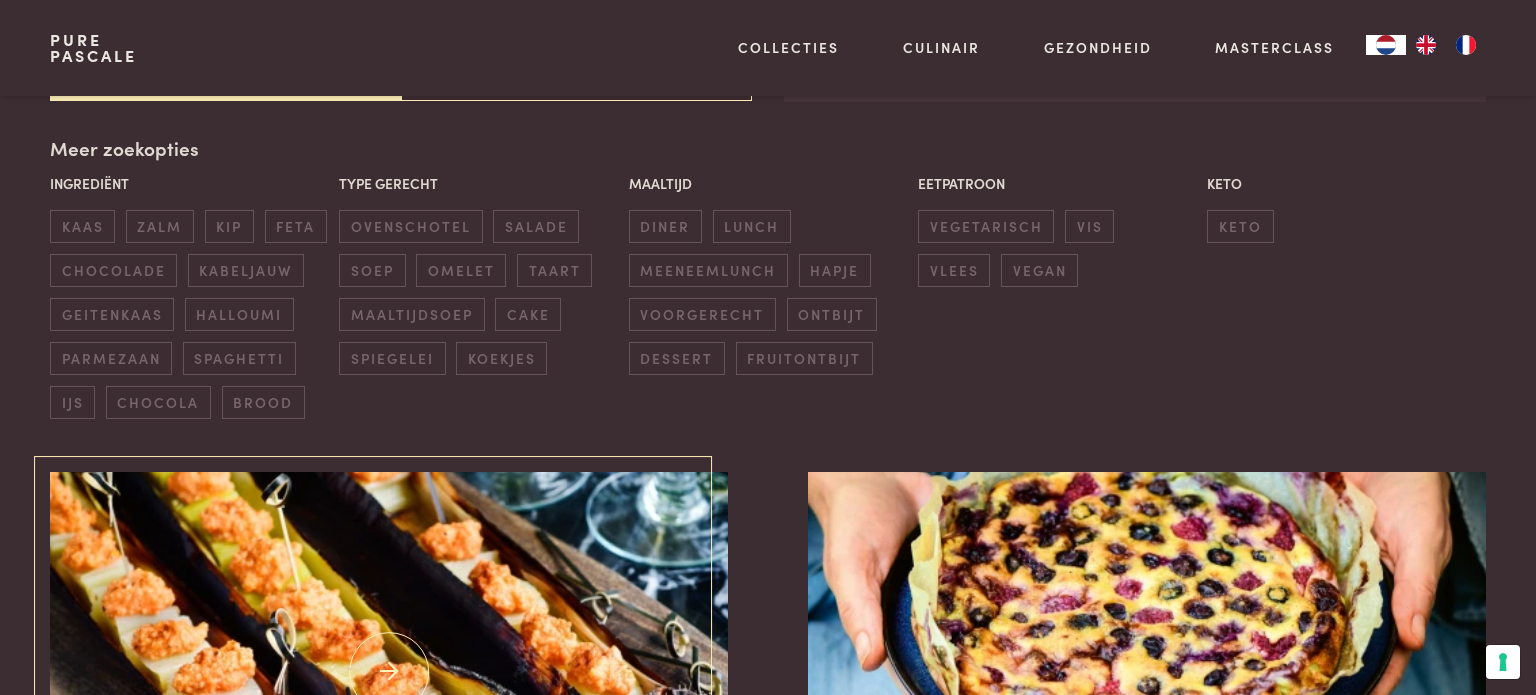 click at bounding box center [389, 672] 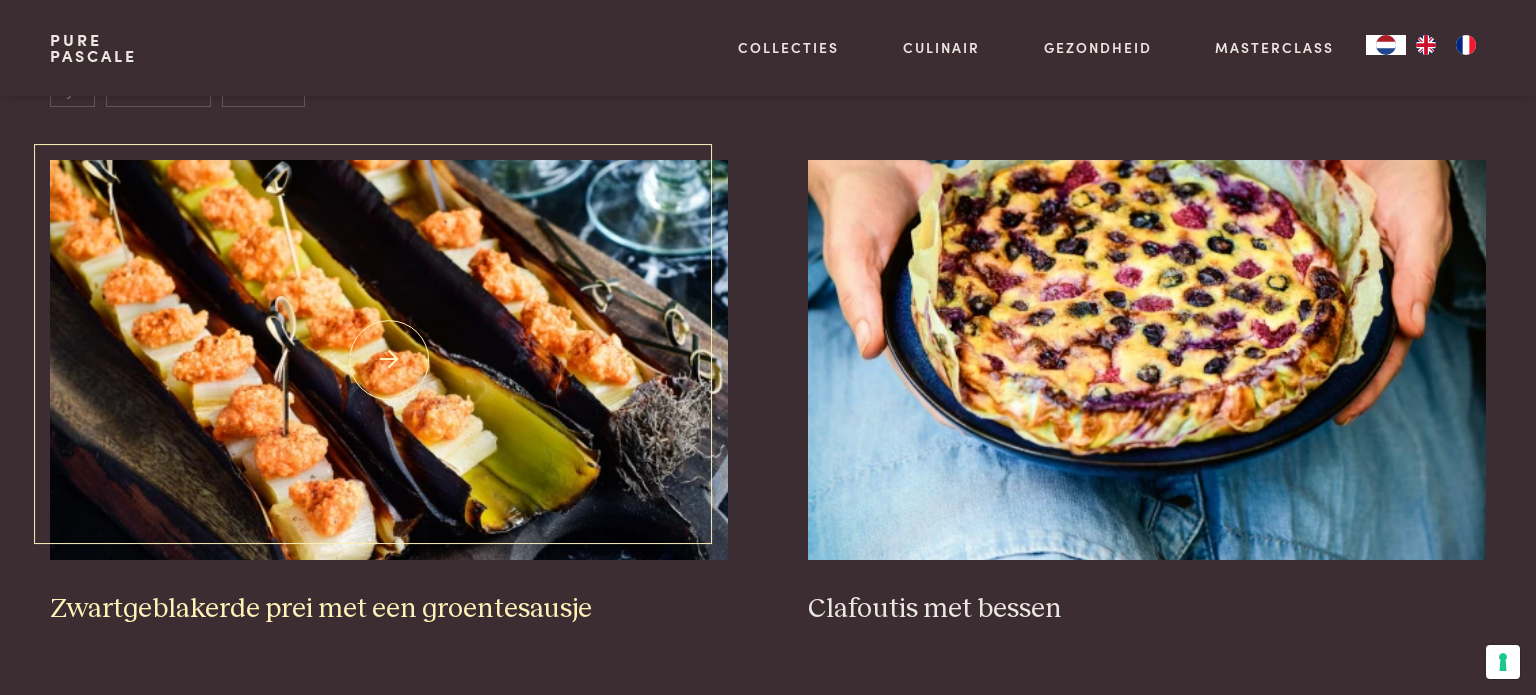 scroll, scrollTop: 792, scrollLeft: 0, axis: vertical 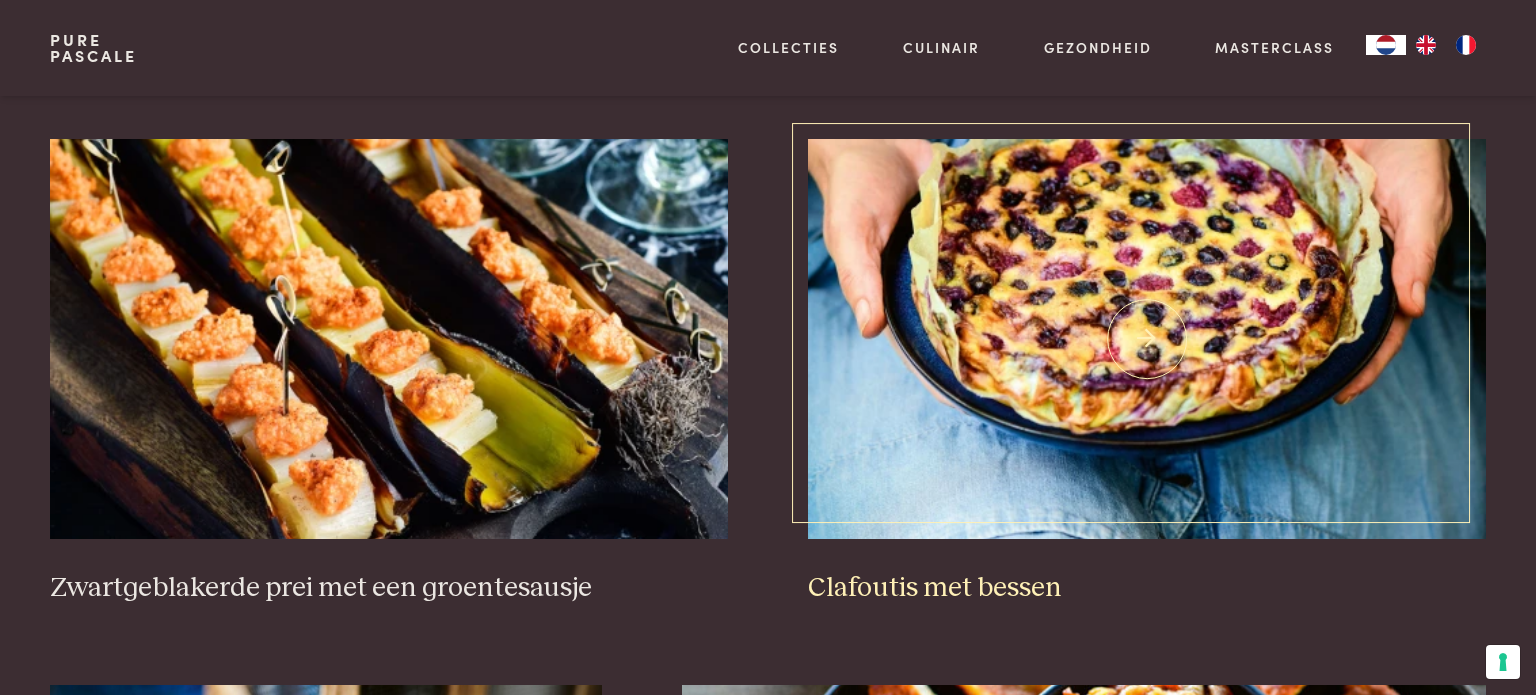 click on "Clafoutis met bessen" at bounding box center [1147, 588] 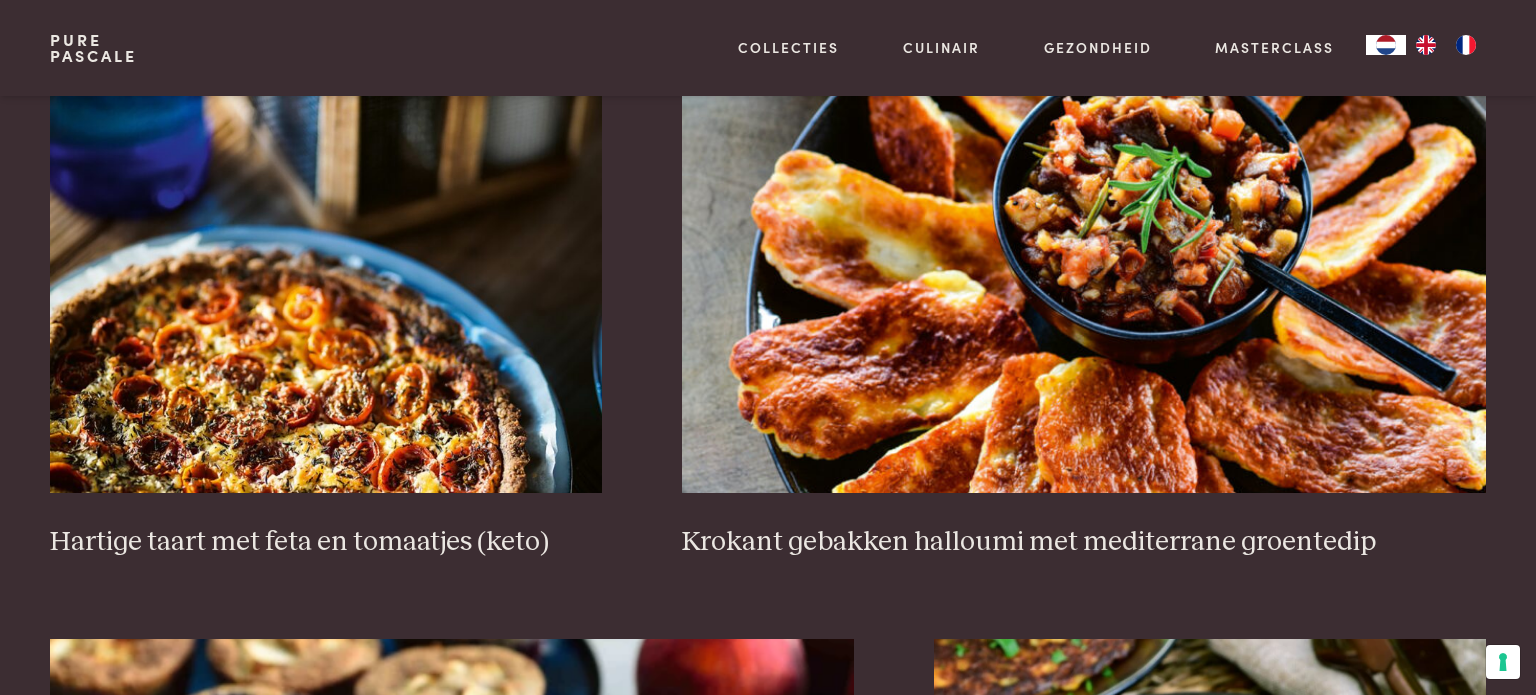scroll, scrollTop: 1389, scrollLeft: 0, axis: vertical 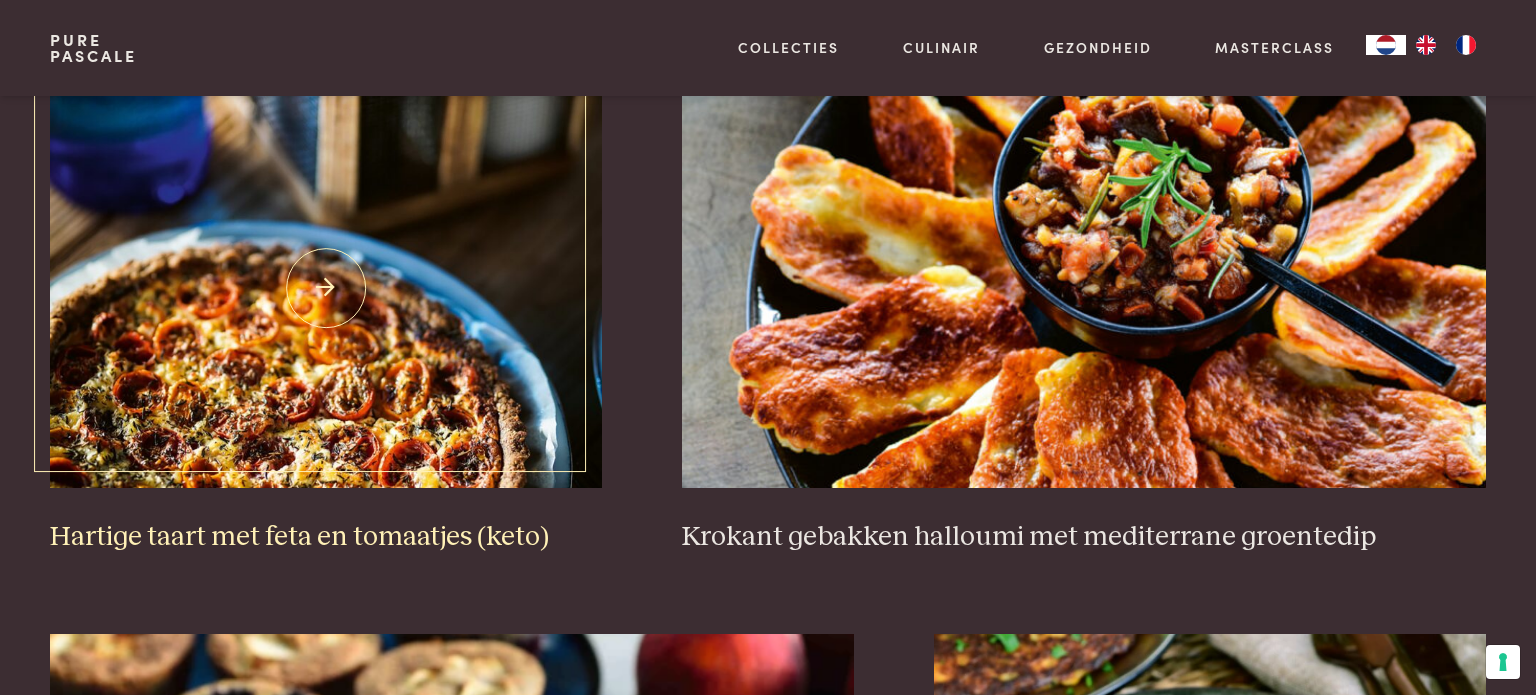 click at bounding box center (326, 288) 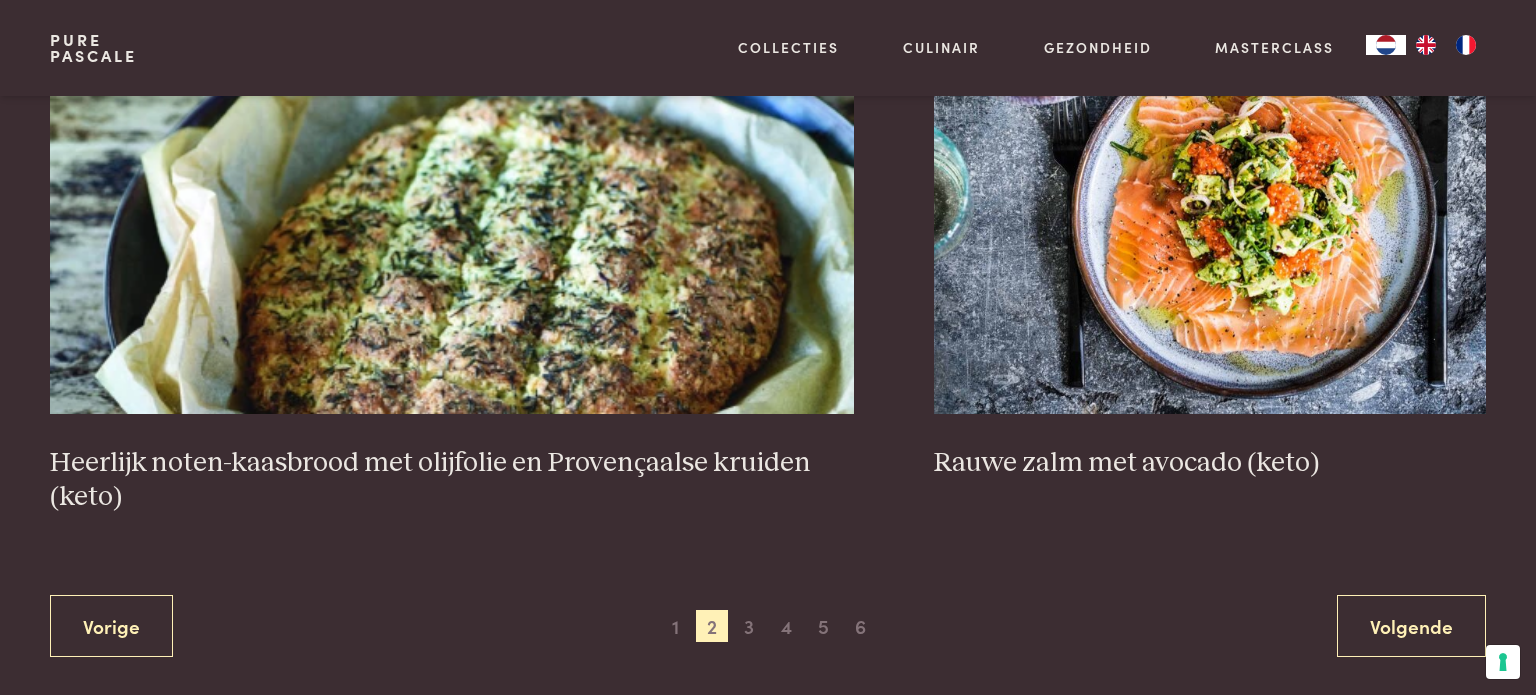scroll, scrollTop: 3680, scrollLeft: 0, axis: vertical 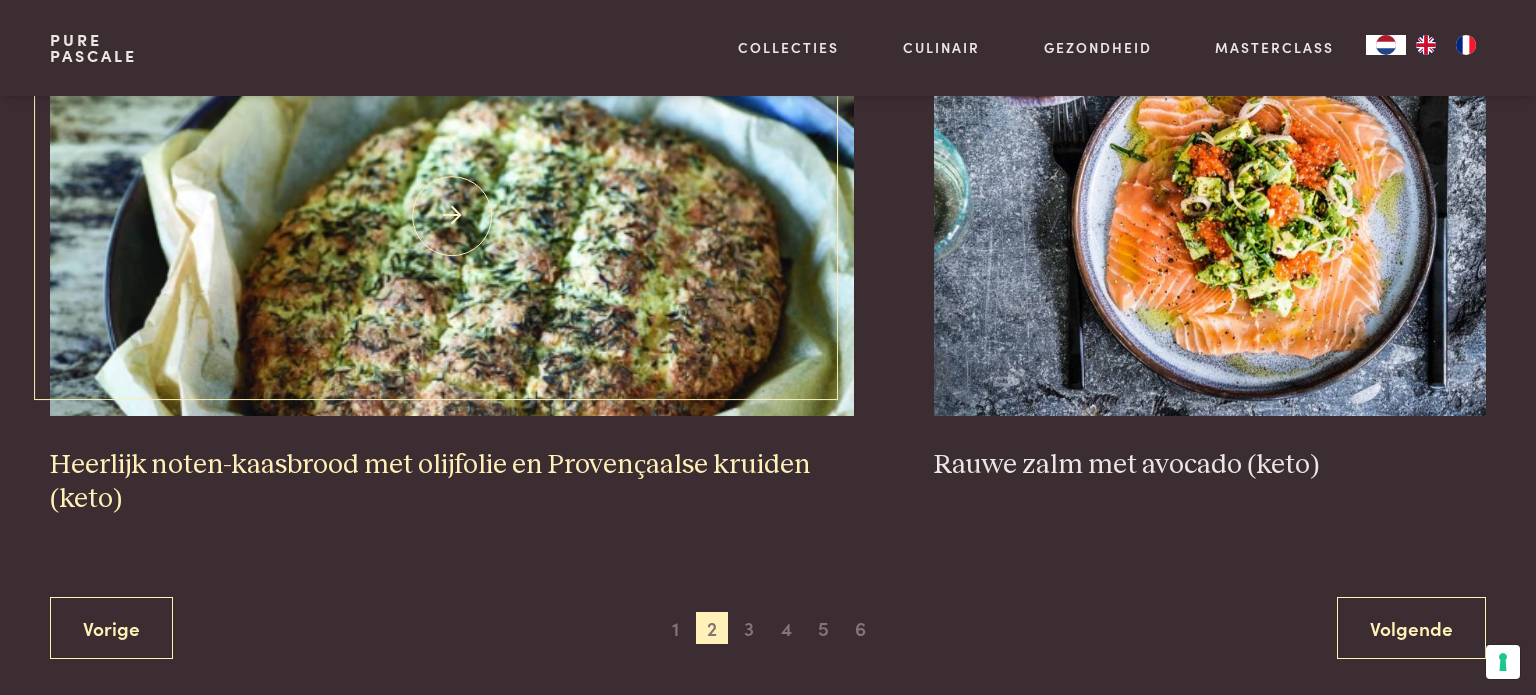 click at bounding box center [452, 216] 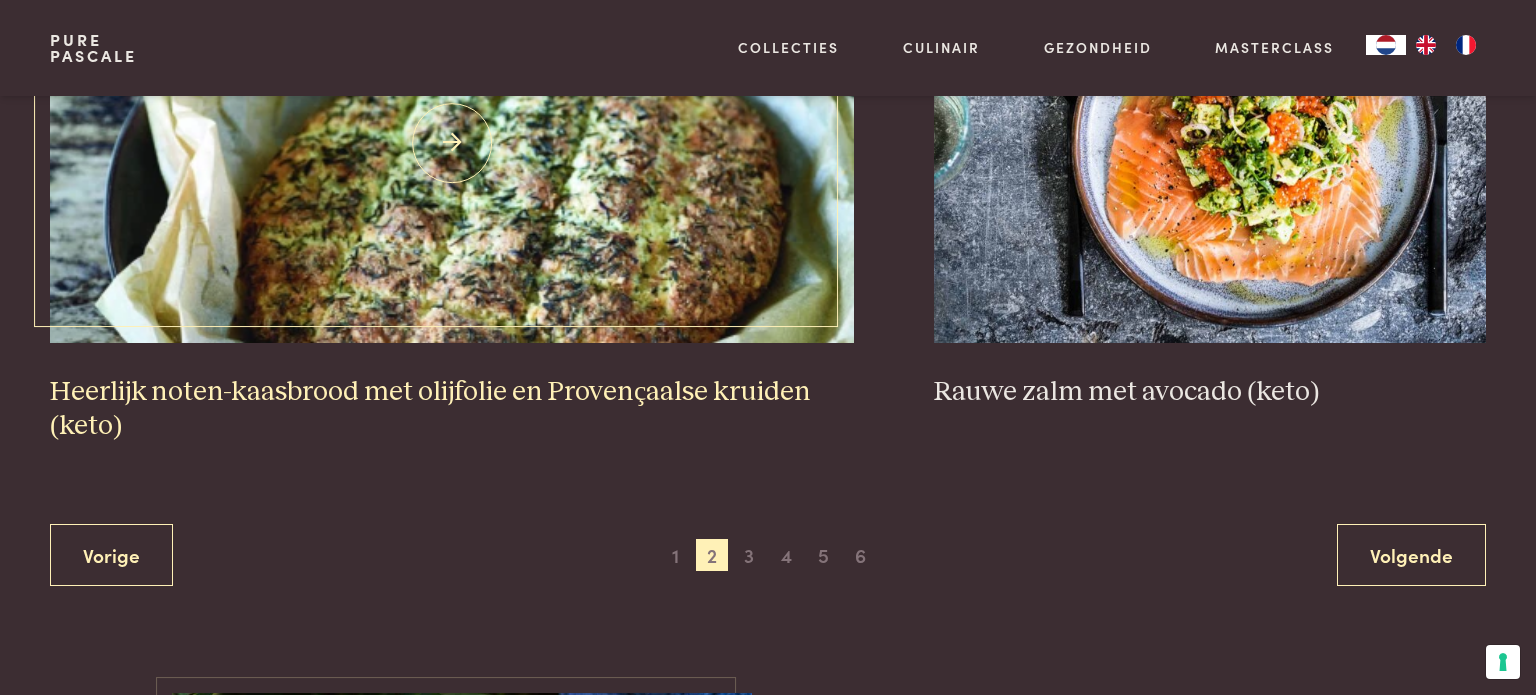 scroll, scrollTop: 3756, scrollLeft: 0, axis: vertical 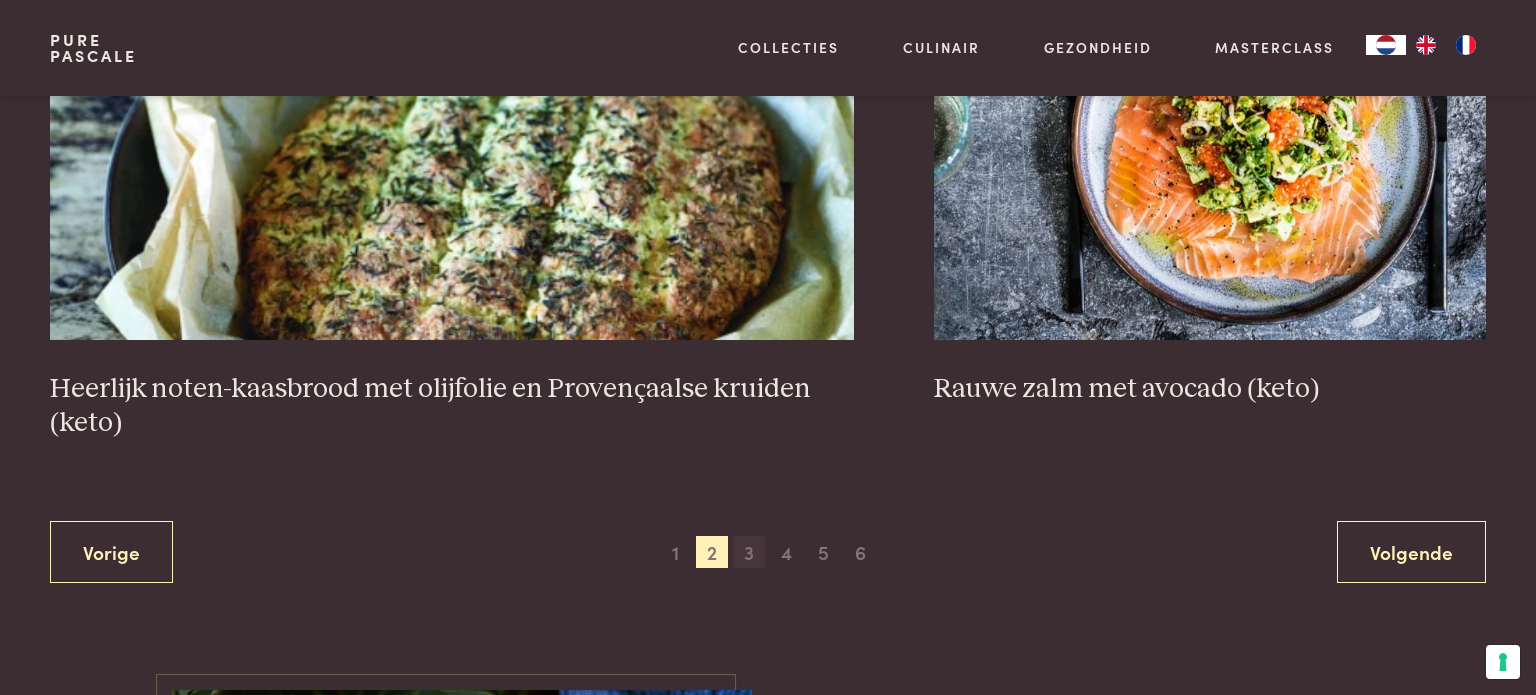 click on "3" at bounding box center [749, 552] 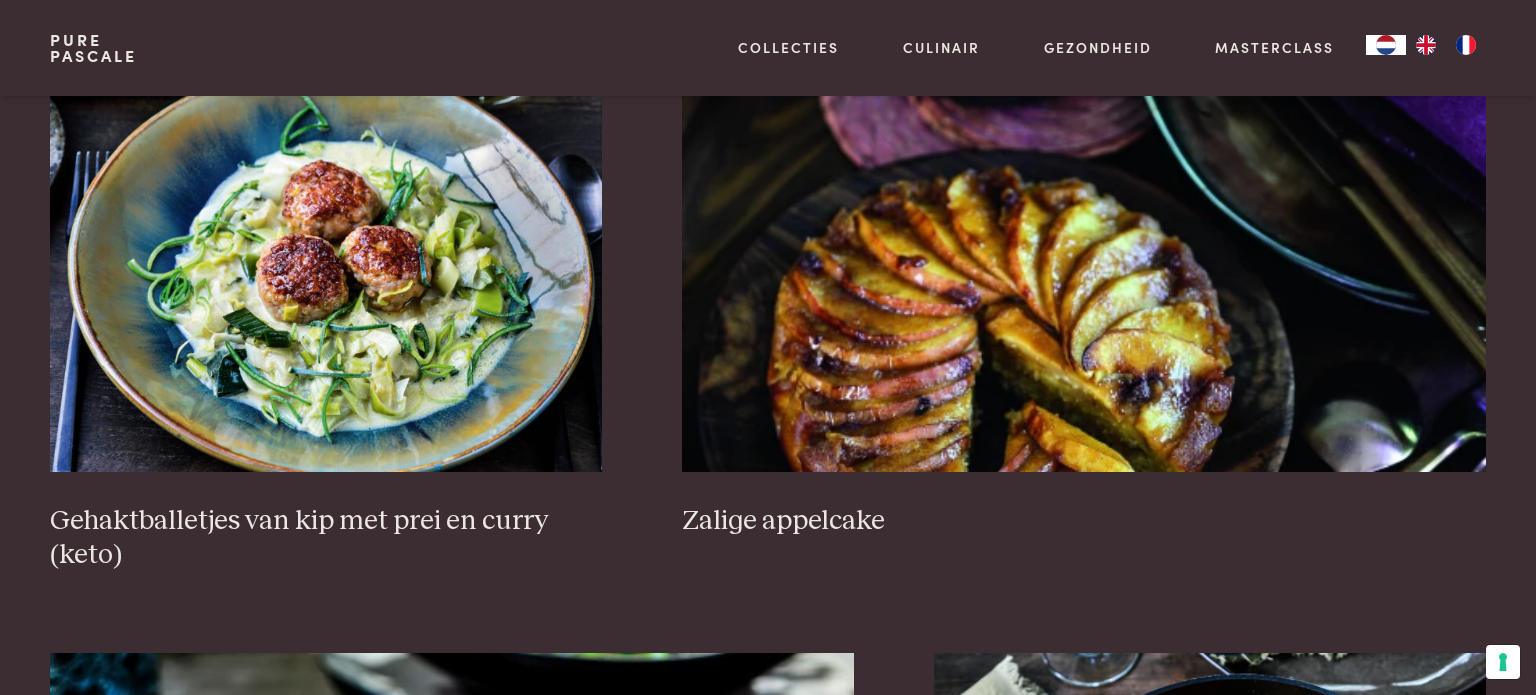 scroll, scrollTop: 3152, scrollLeft: 0, axis: vertical 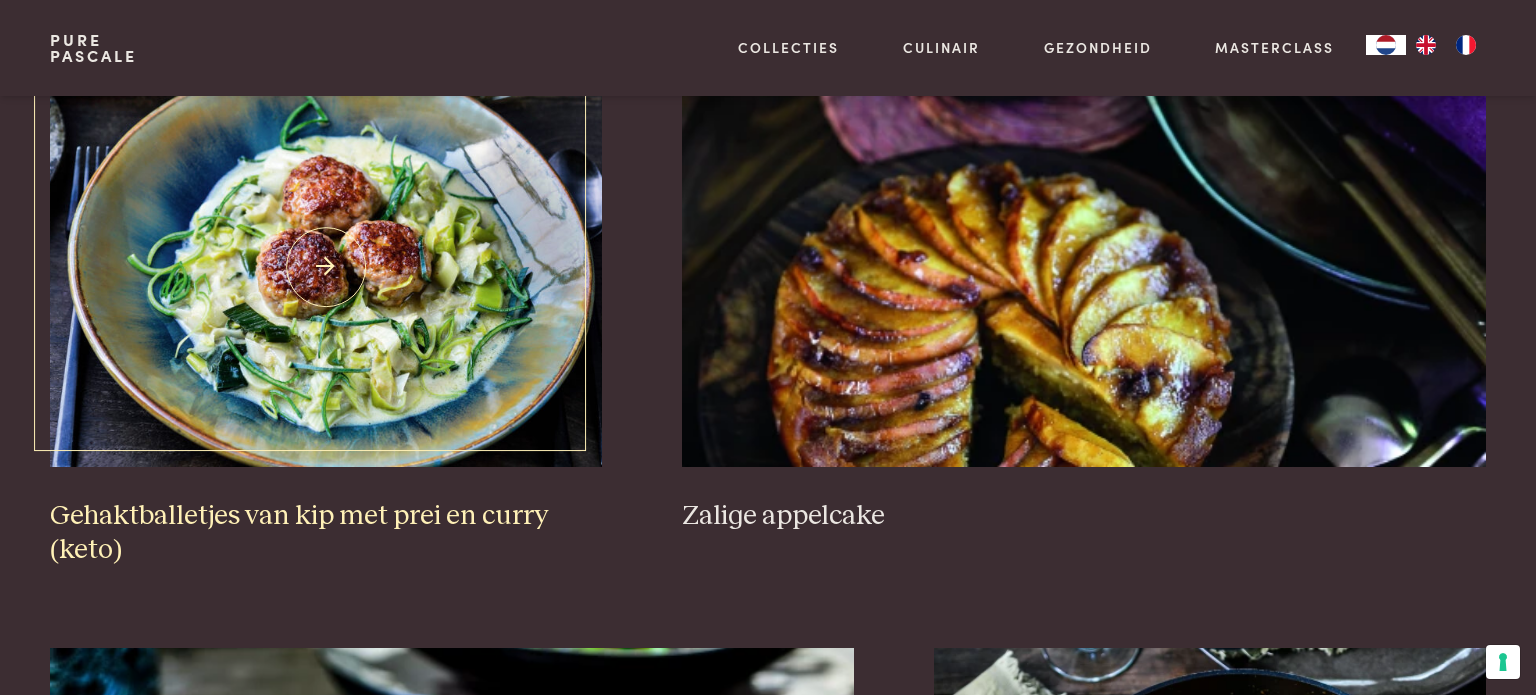 click on "Gehaktballetjes van kip met prei en curry (keto)" at bounding box center [326, 533] 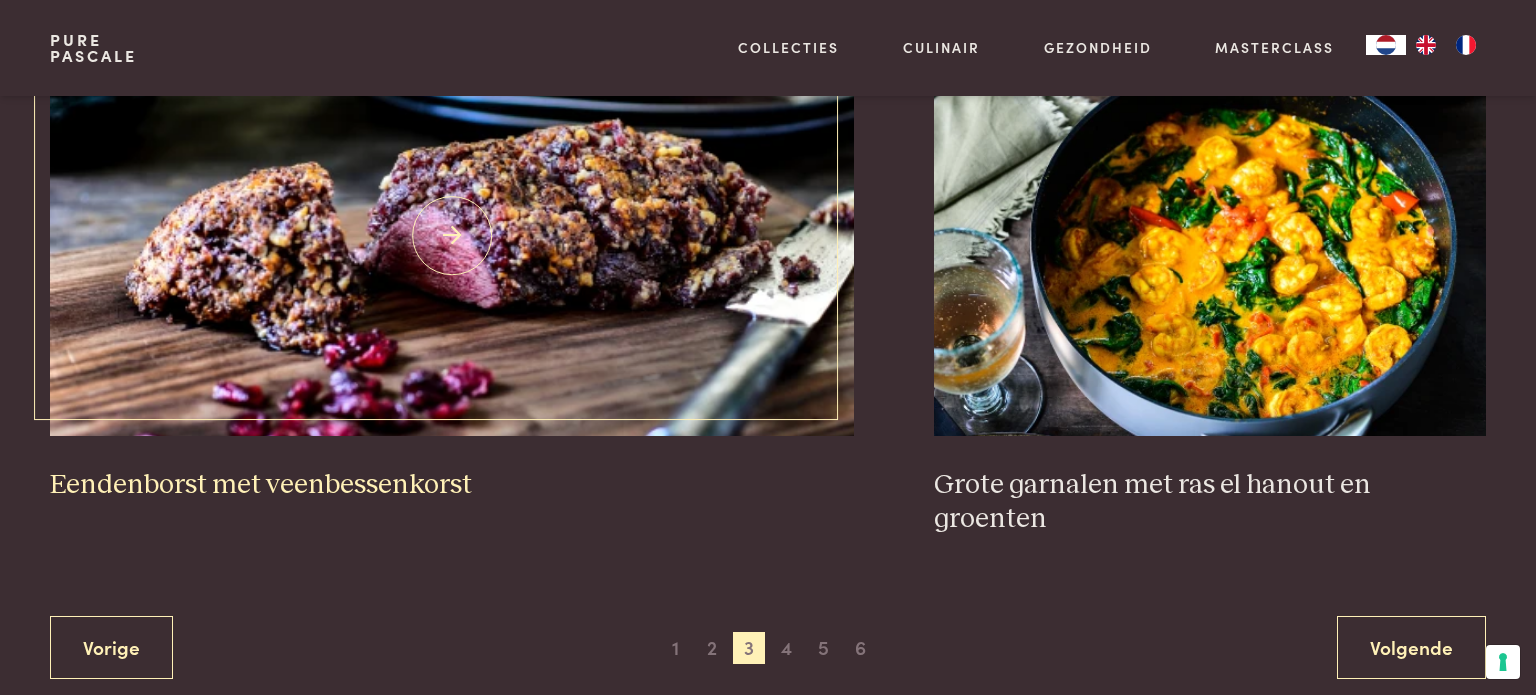 scroll, scrollTop: 3763, scrollLeft: 0, axis: vertical 